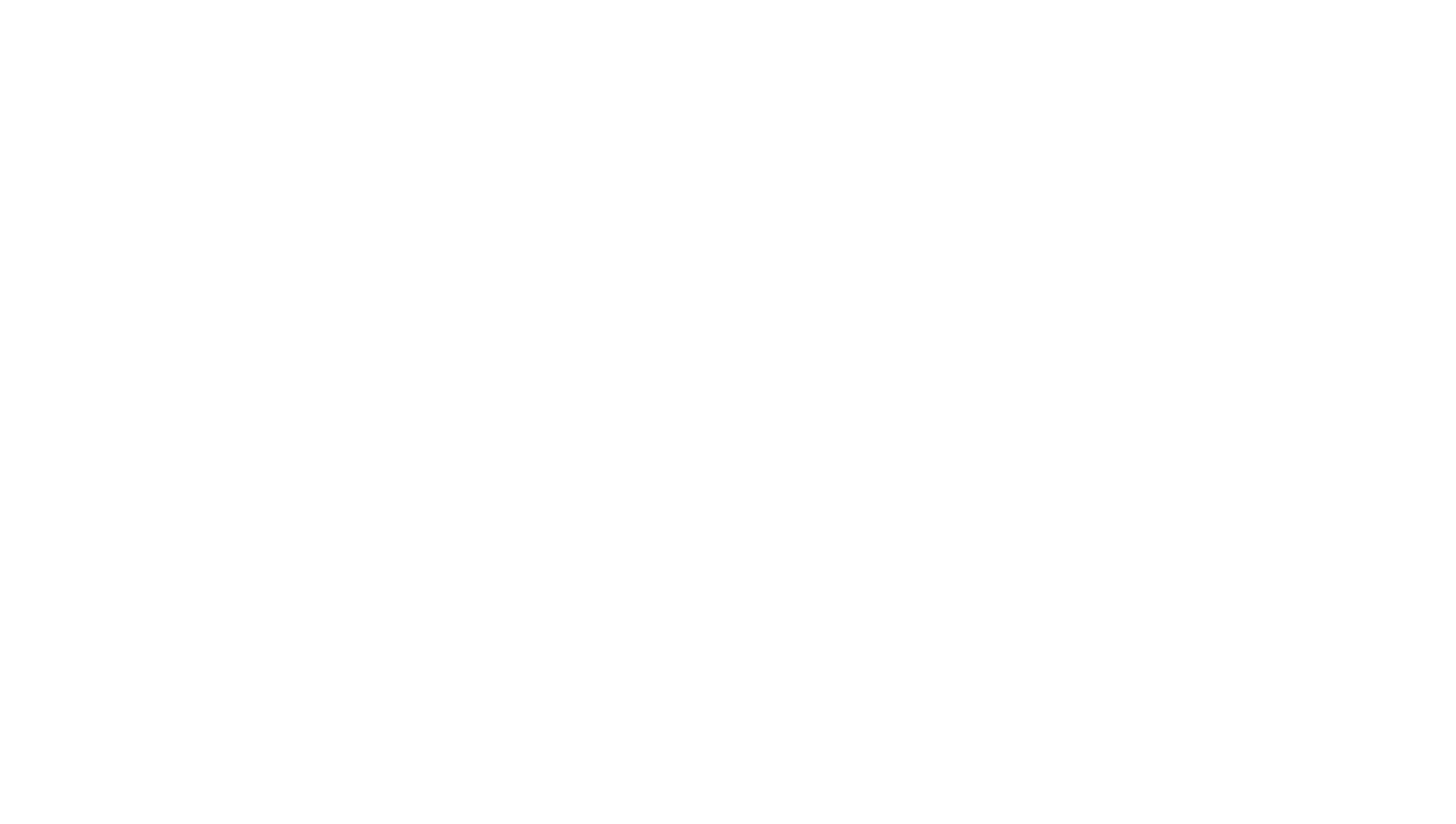 scroll, scrollTop: 0, scrollLeft: 0, axis: both 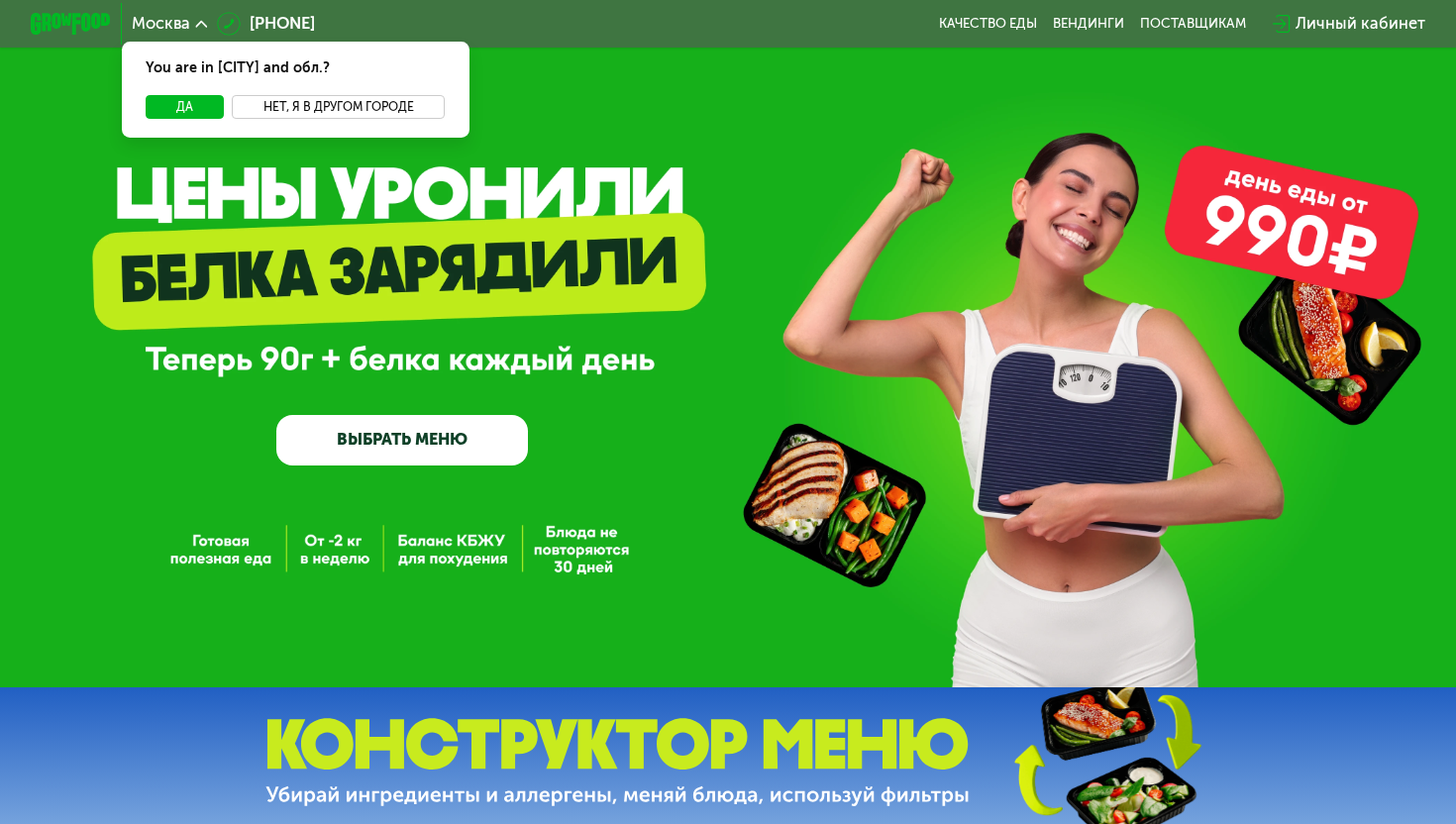 click on "Нет, я в другом городе" at bounding box center (338, 107) 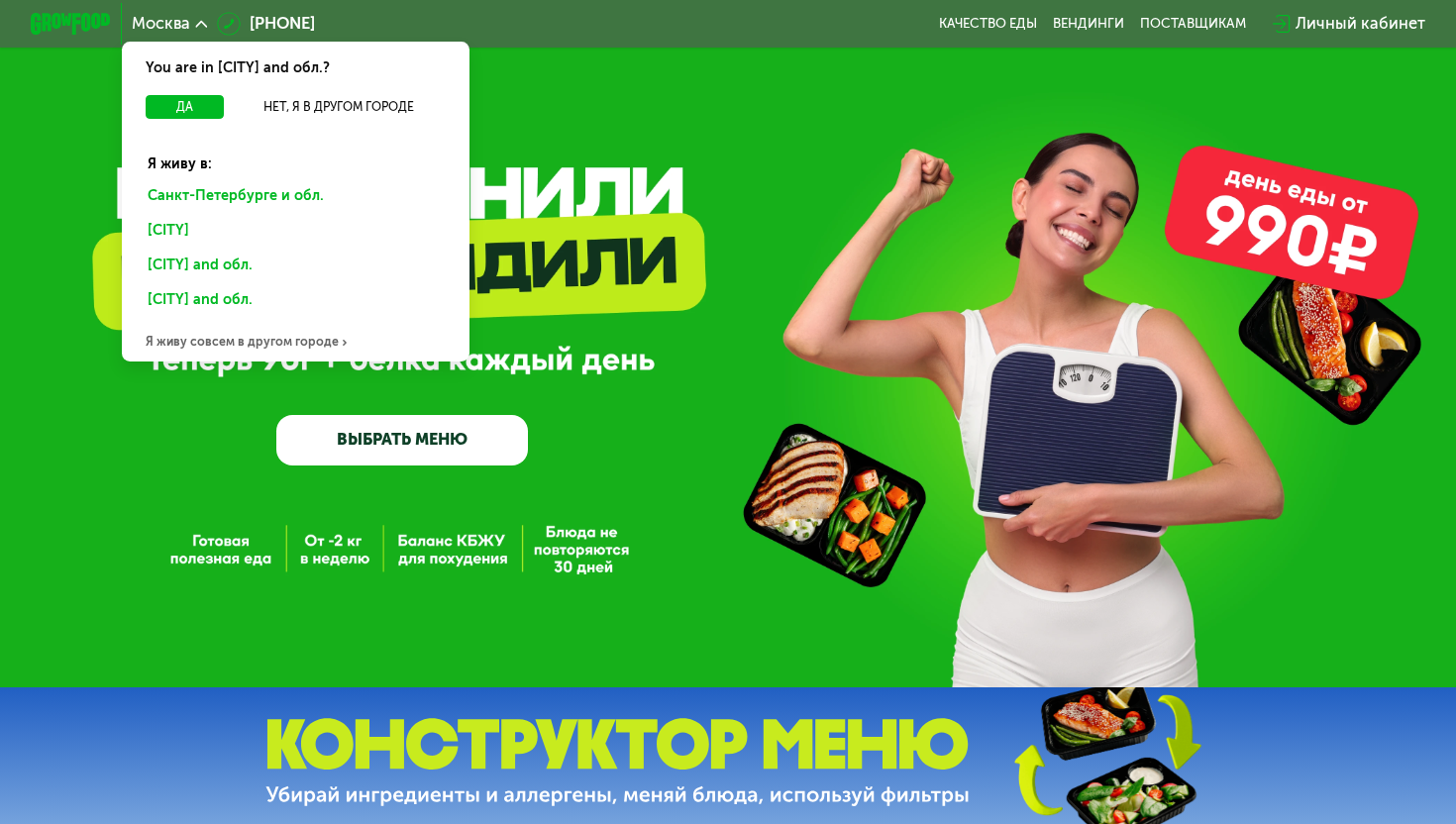 click on "Санкт-Петербурге и обл." 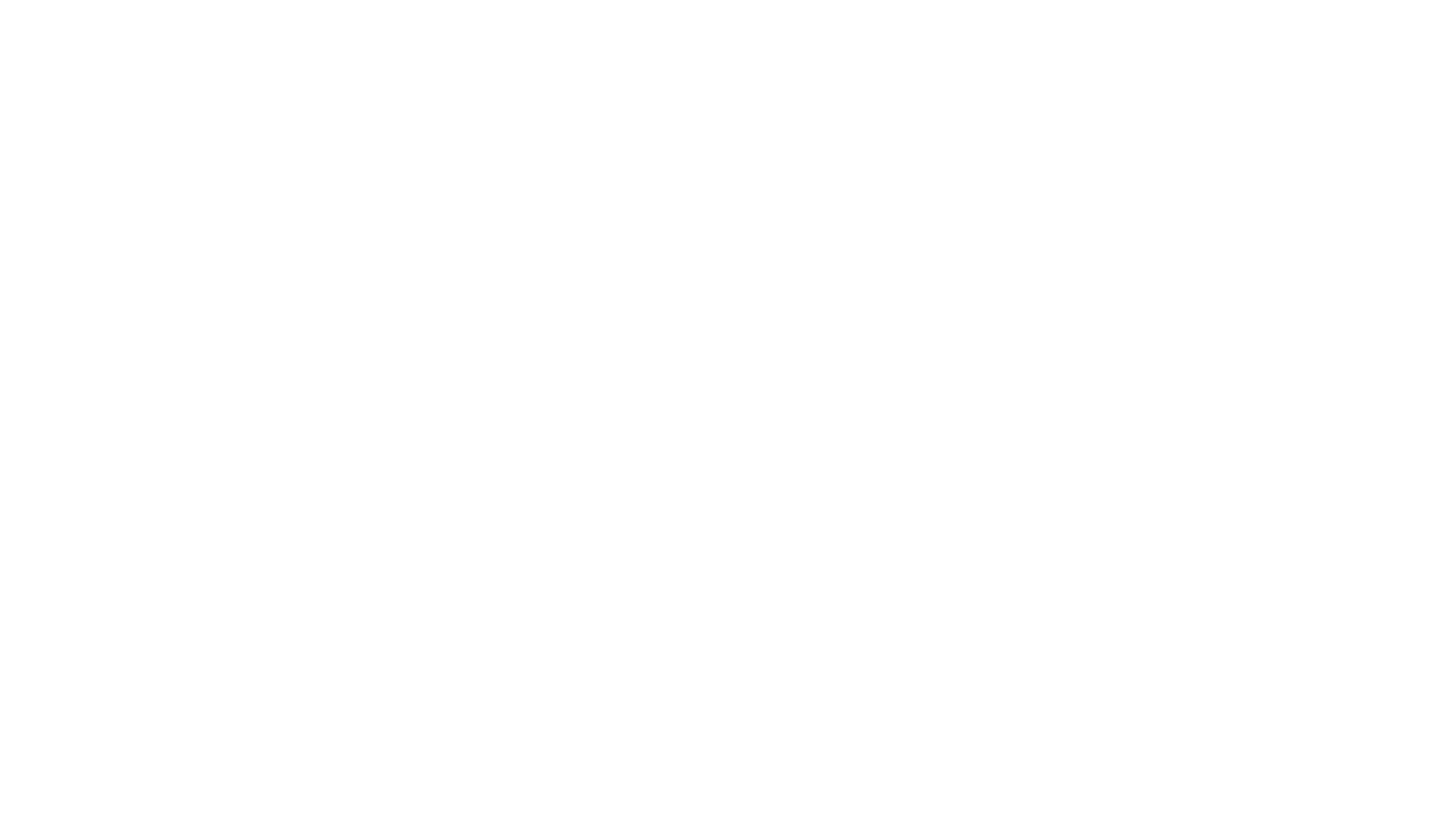 scroll, scrollTop: 0, scrollLeft: 0, axis: both 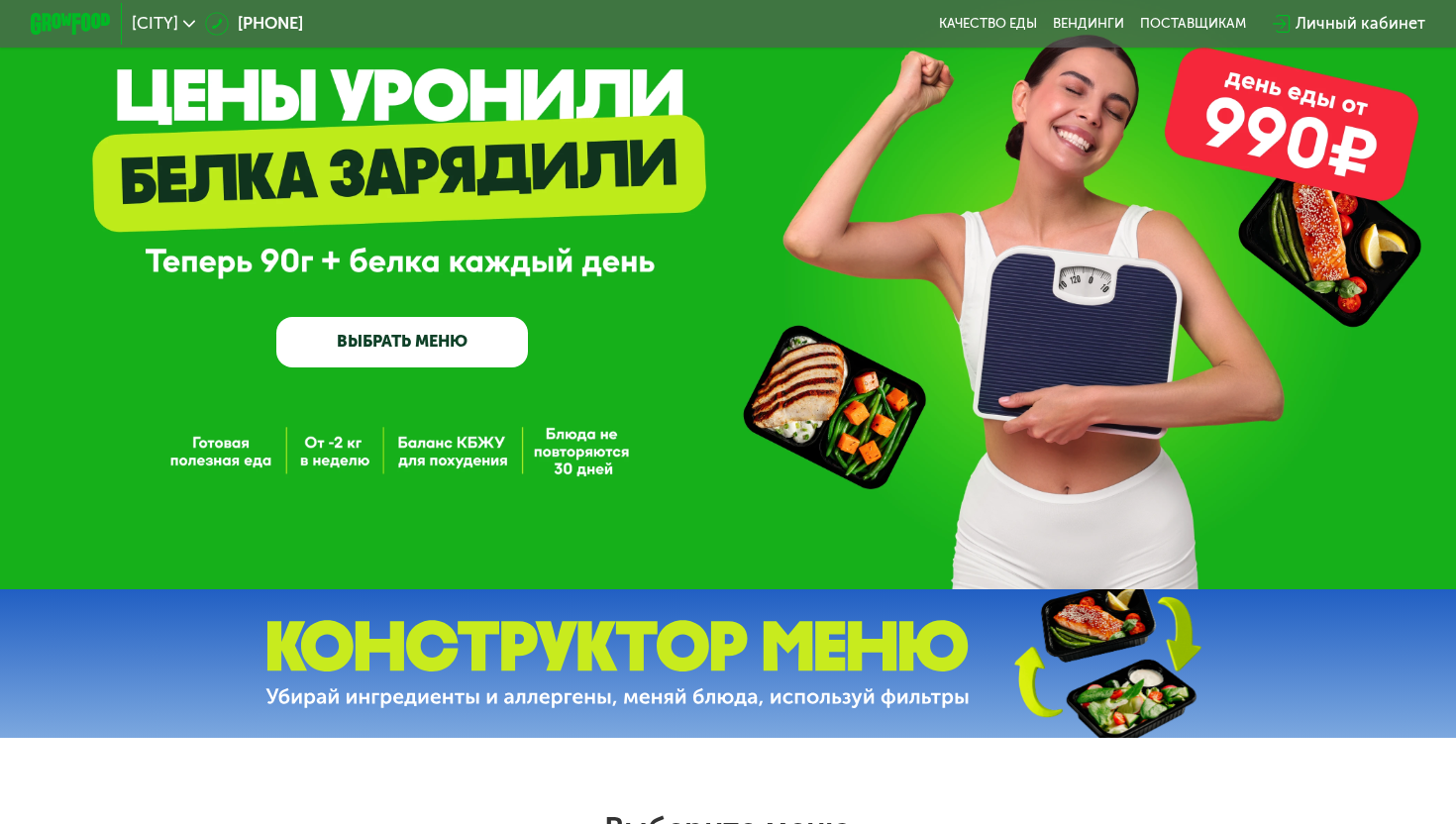 click on "ВЫБРАТЬ МЕНЮ" at bounding box center [402, 342] 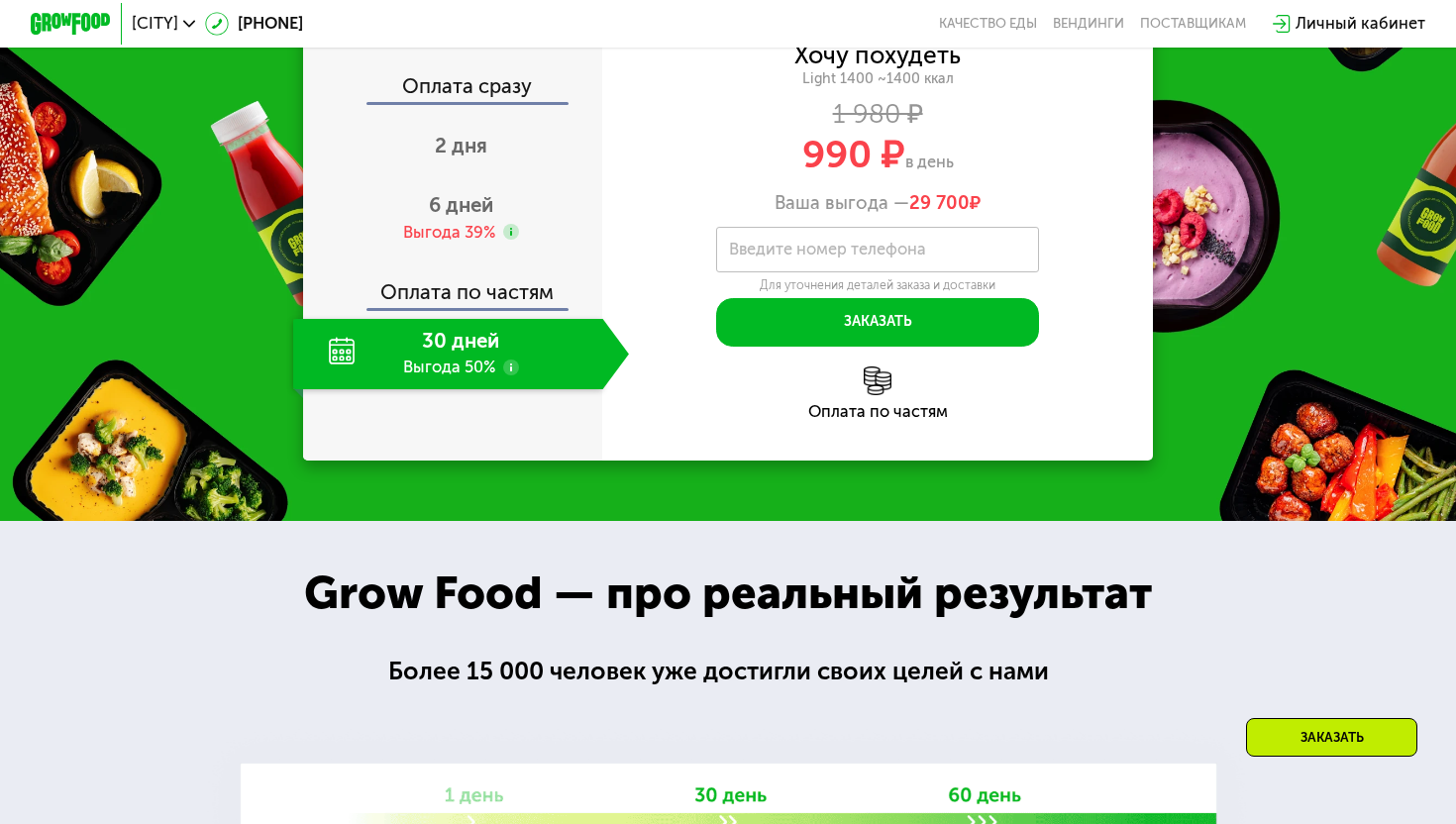 scroll, scrollTop: 1956, scrollLeft: 0, axis: vertical 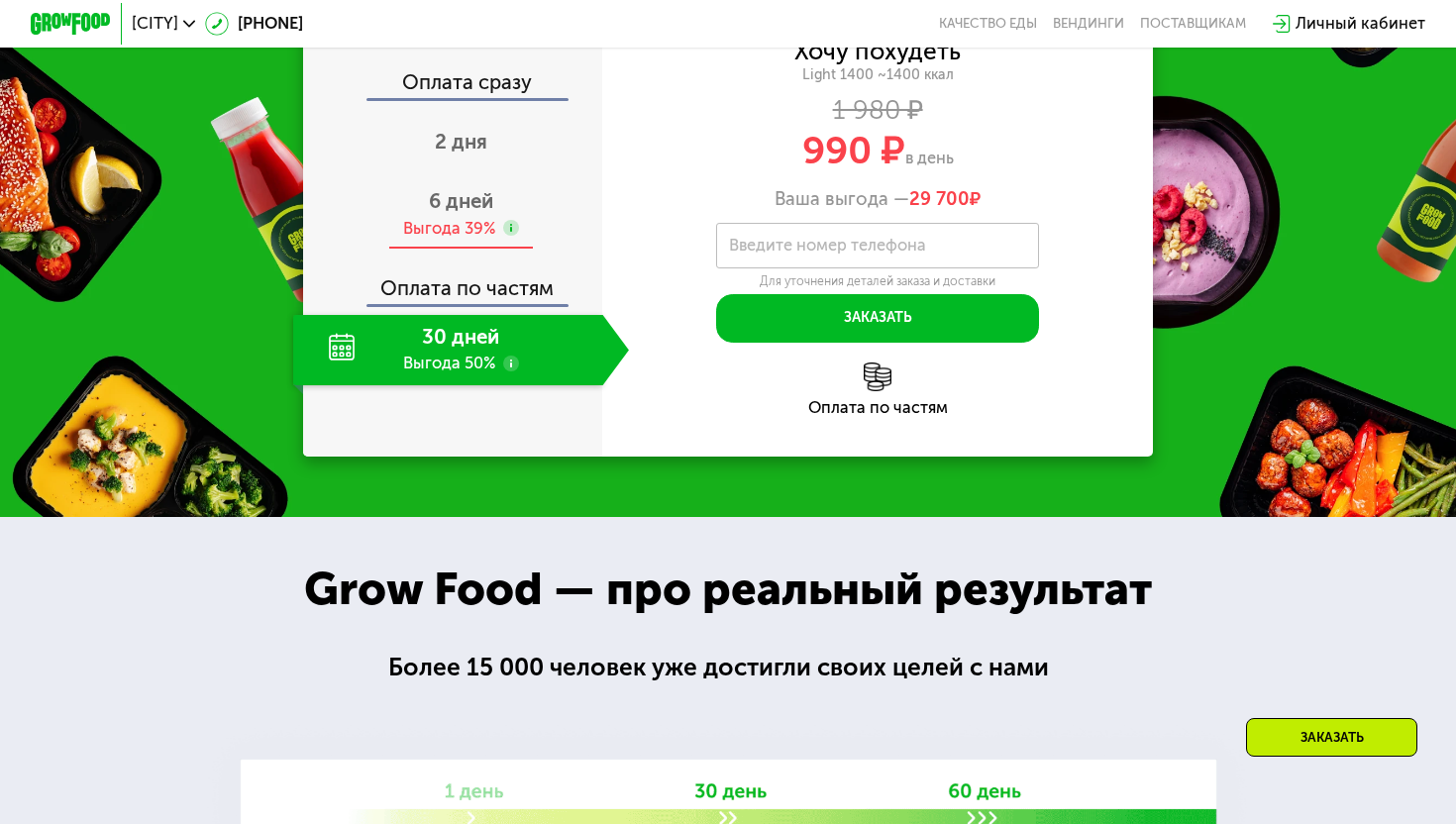 click on "6 дней" at bounding box center (461, 201) 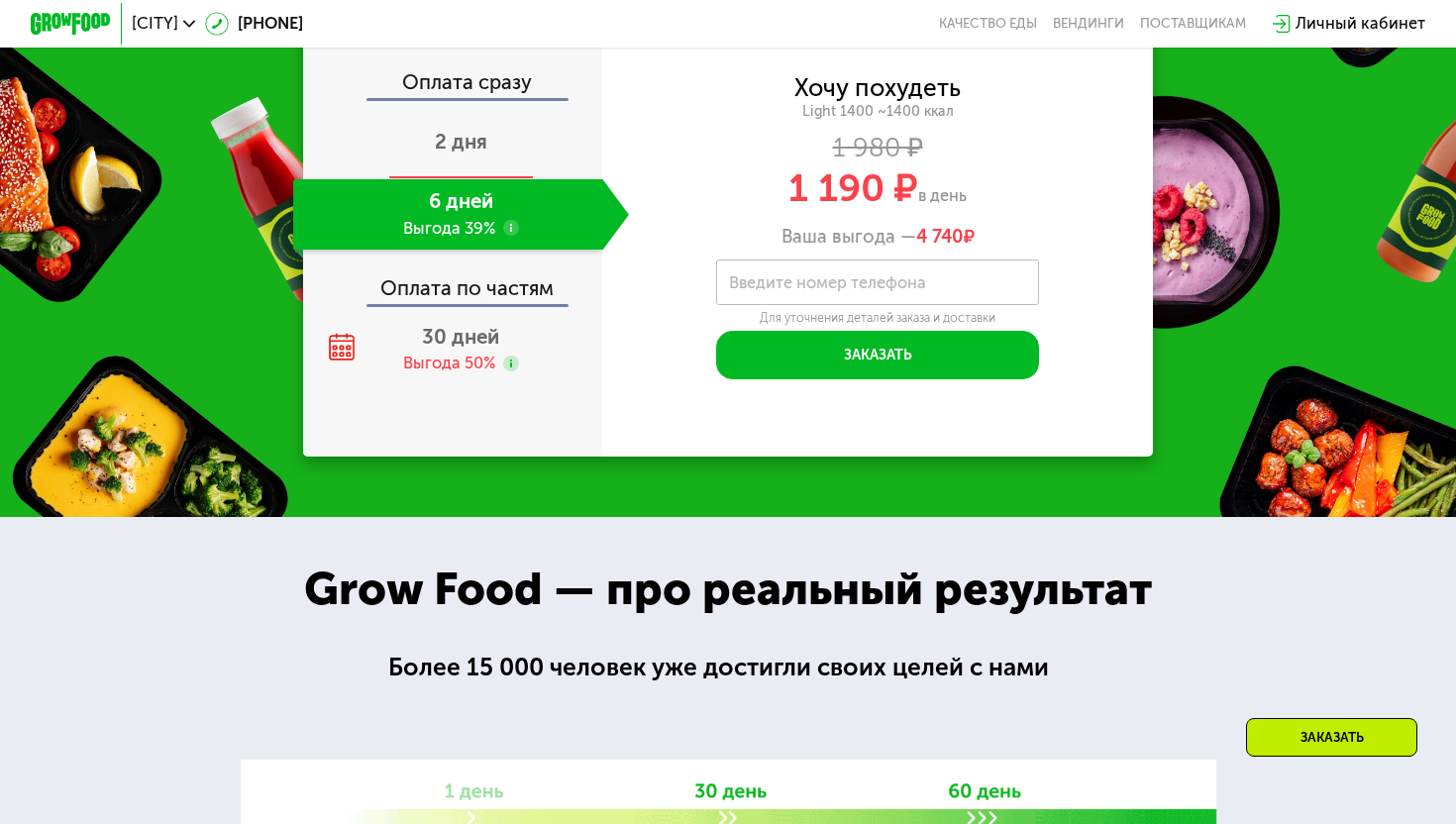 click on "2 дня" at bounding box center [461, 142] 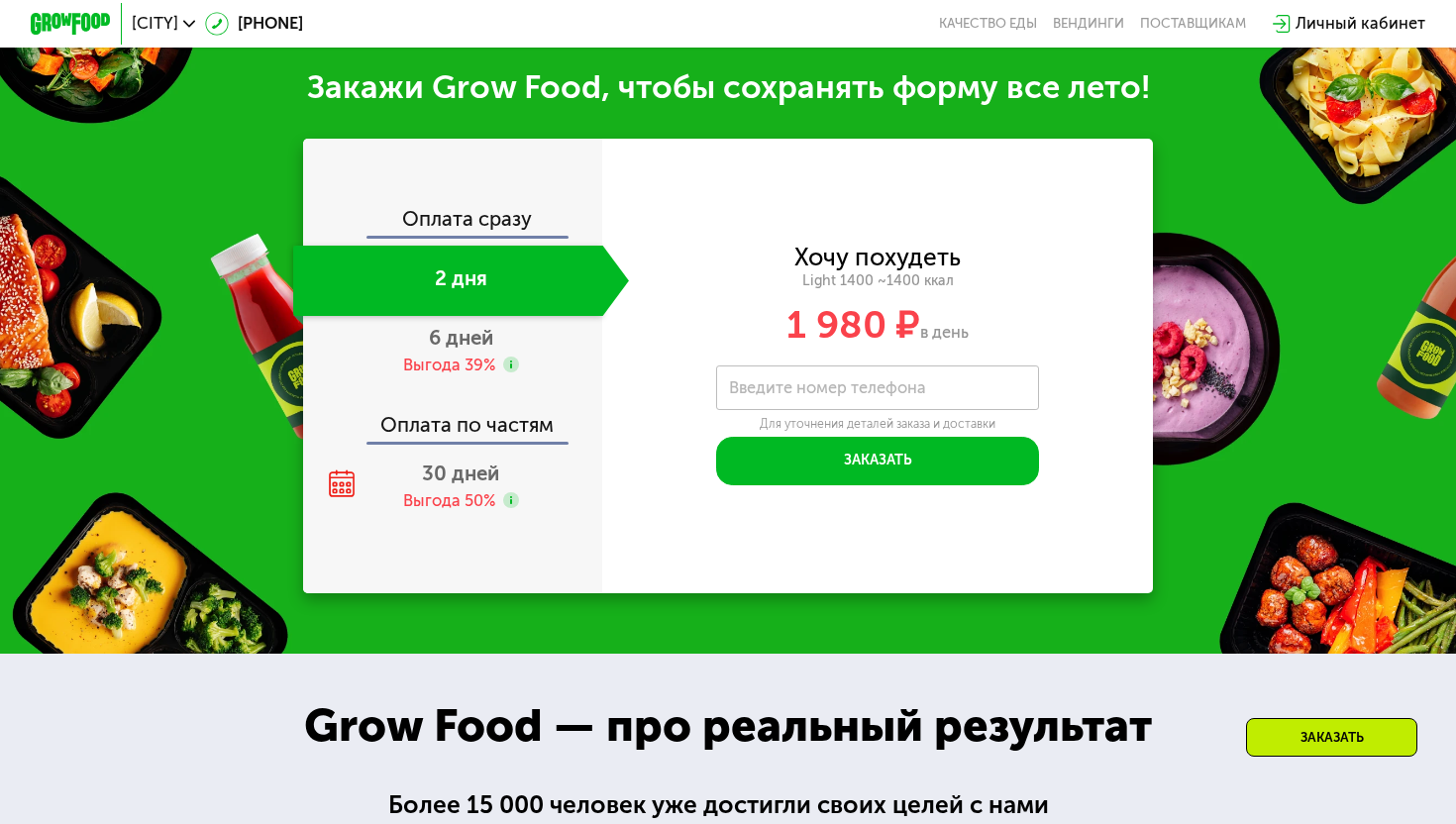scroll, scrollTop: 2432, scrollLeft: 0, axis: vertical 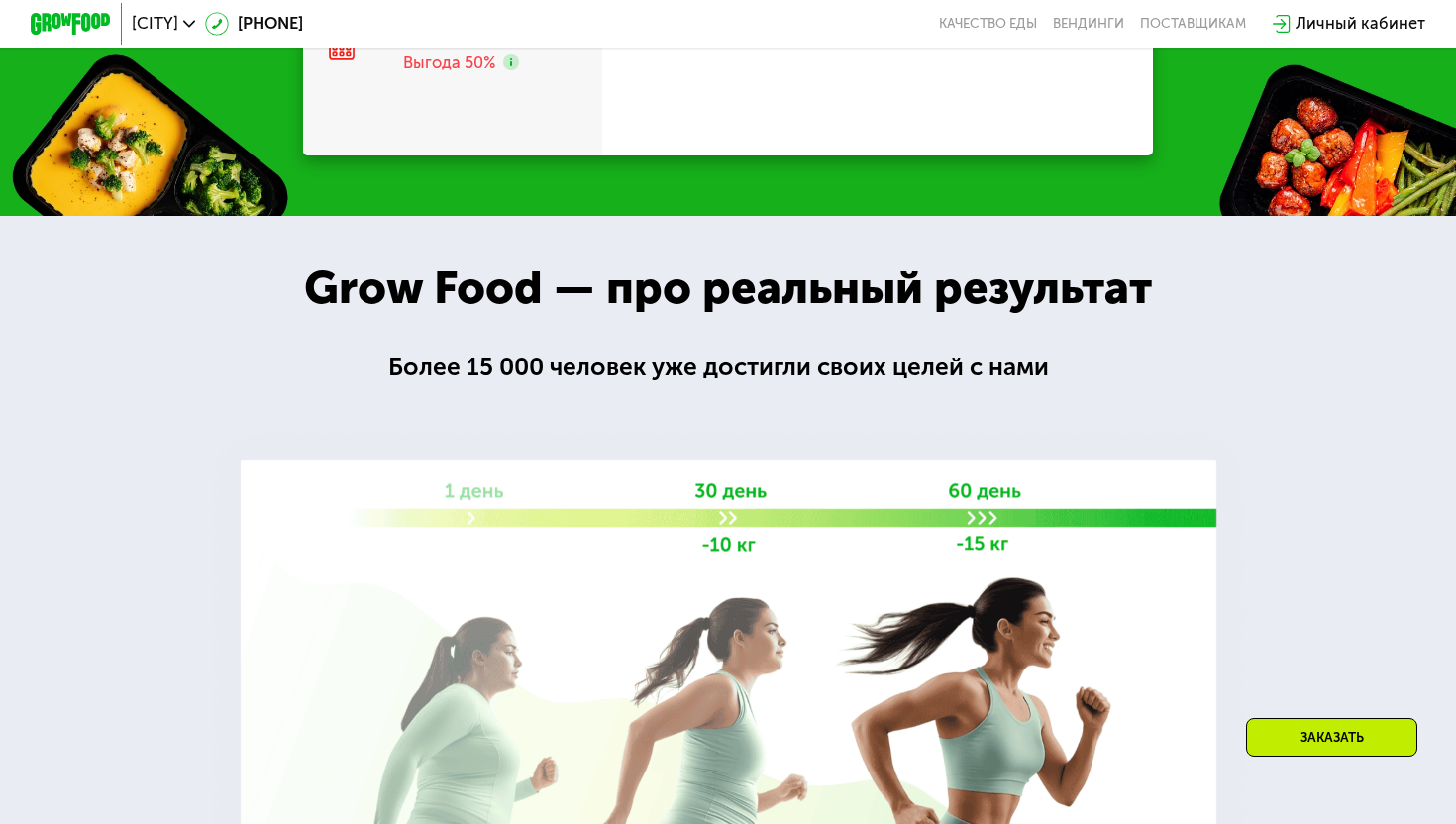 click on "Более 15 000 человек уже достигли своих целей с нами" at bounding box center [728, 367] 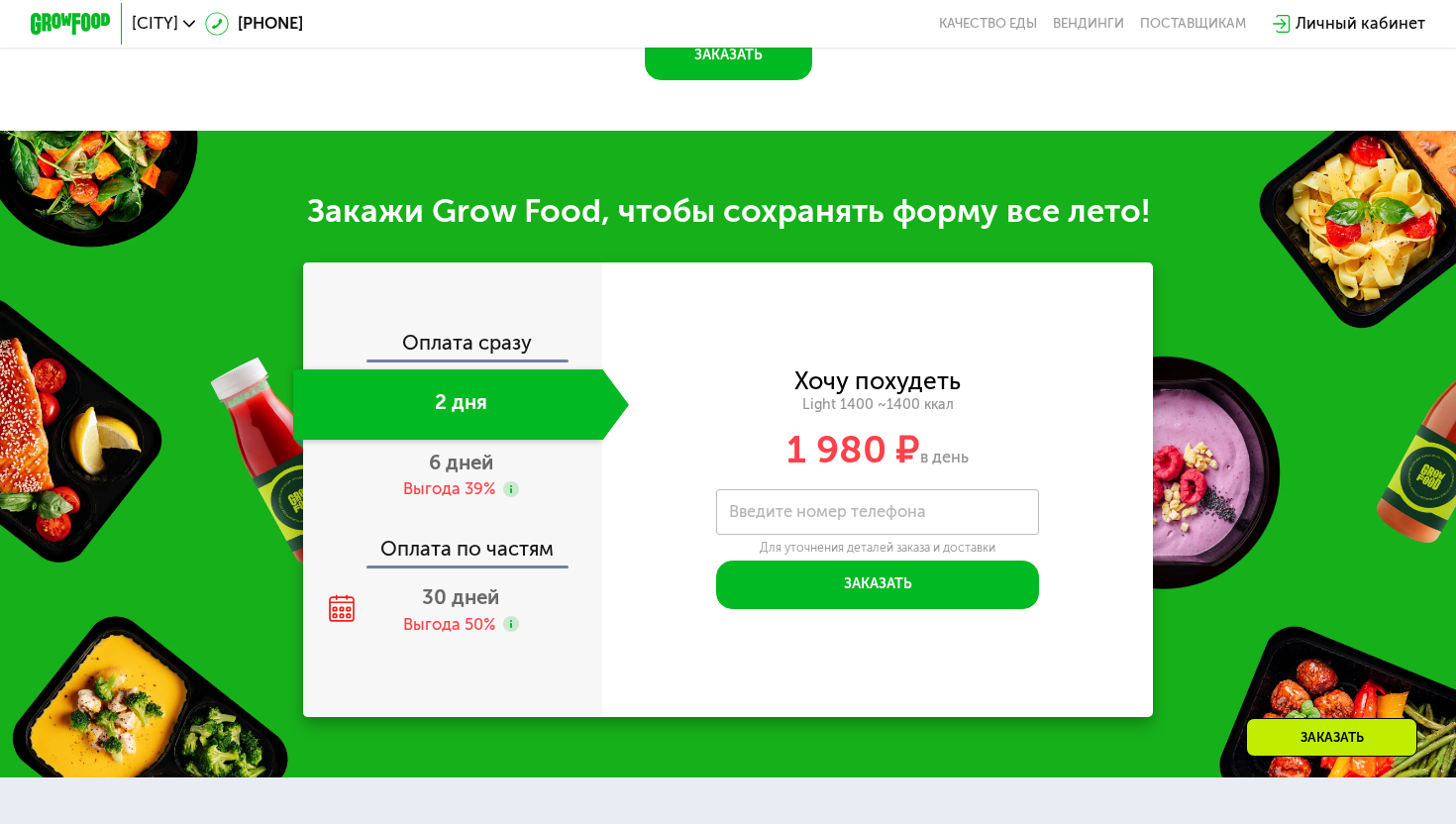 scroll, scrollTop: 1956, scrollLeft: 0, axis: vertical 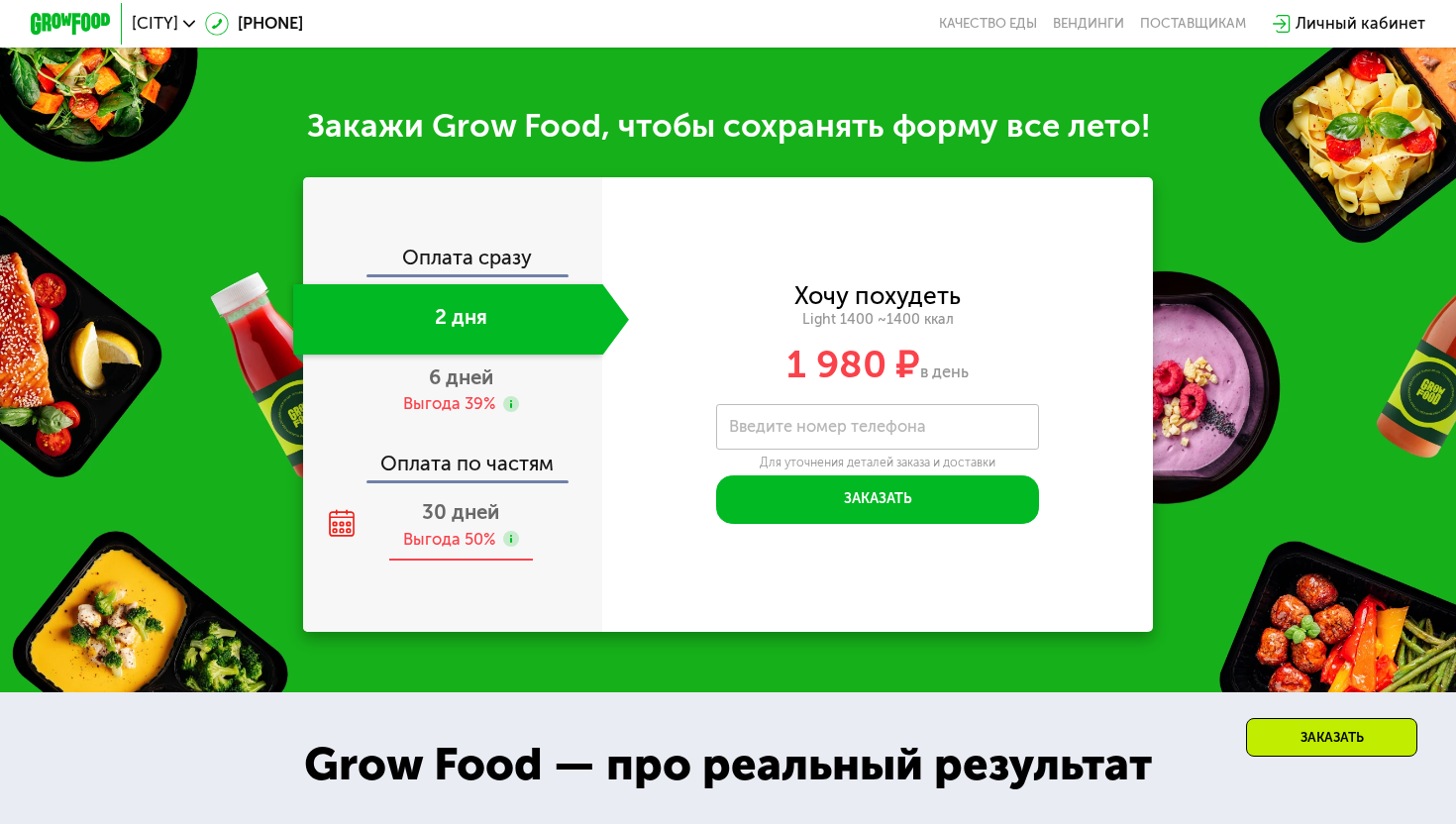 click on "30 дней" at bounding box center [461, 512] 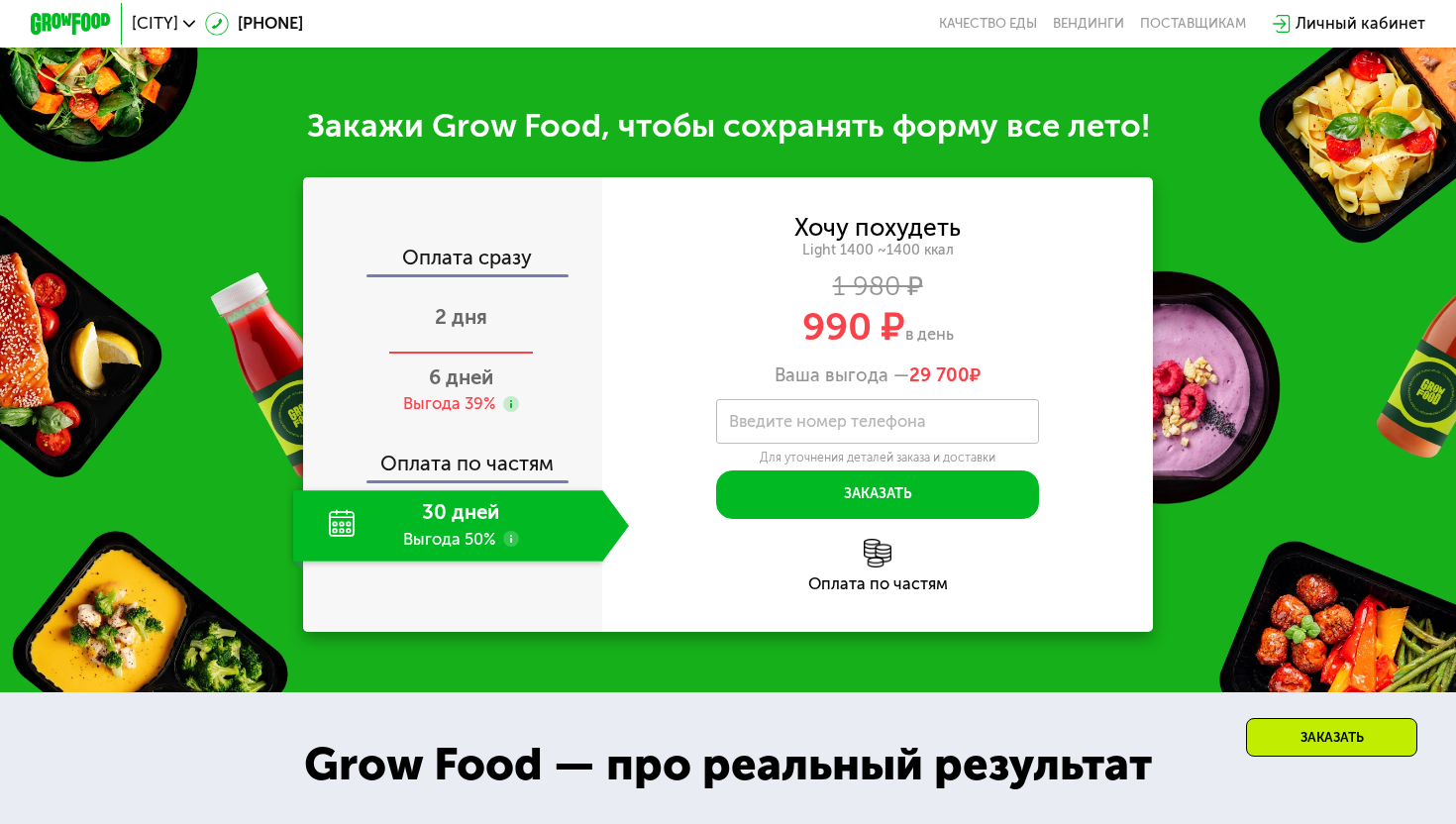 click on "2 дня" at bounding box center (461, 319) 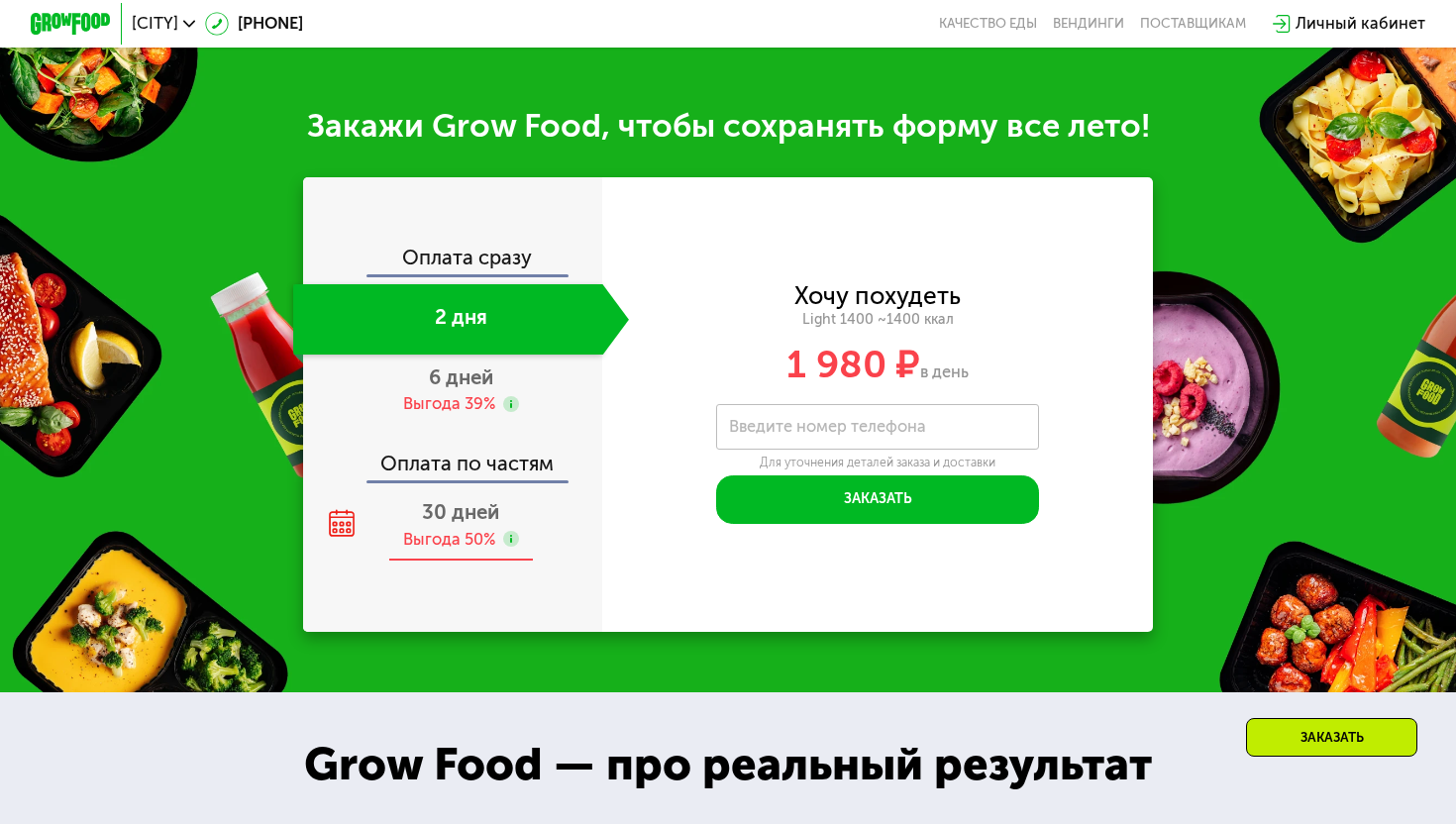 click on "Выгода 50%" at bounding box center [449, 540] 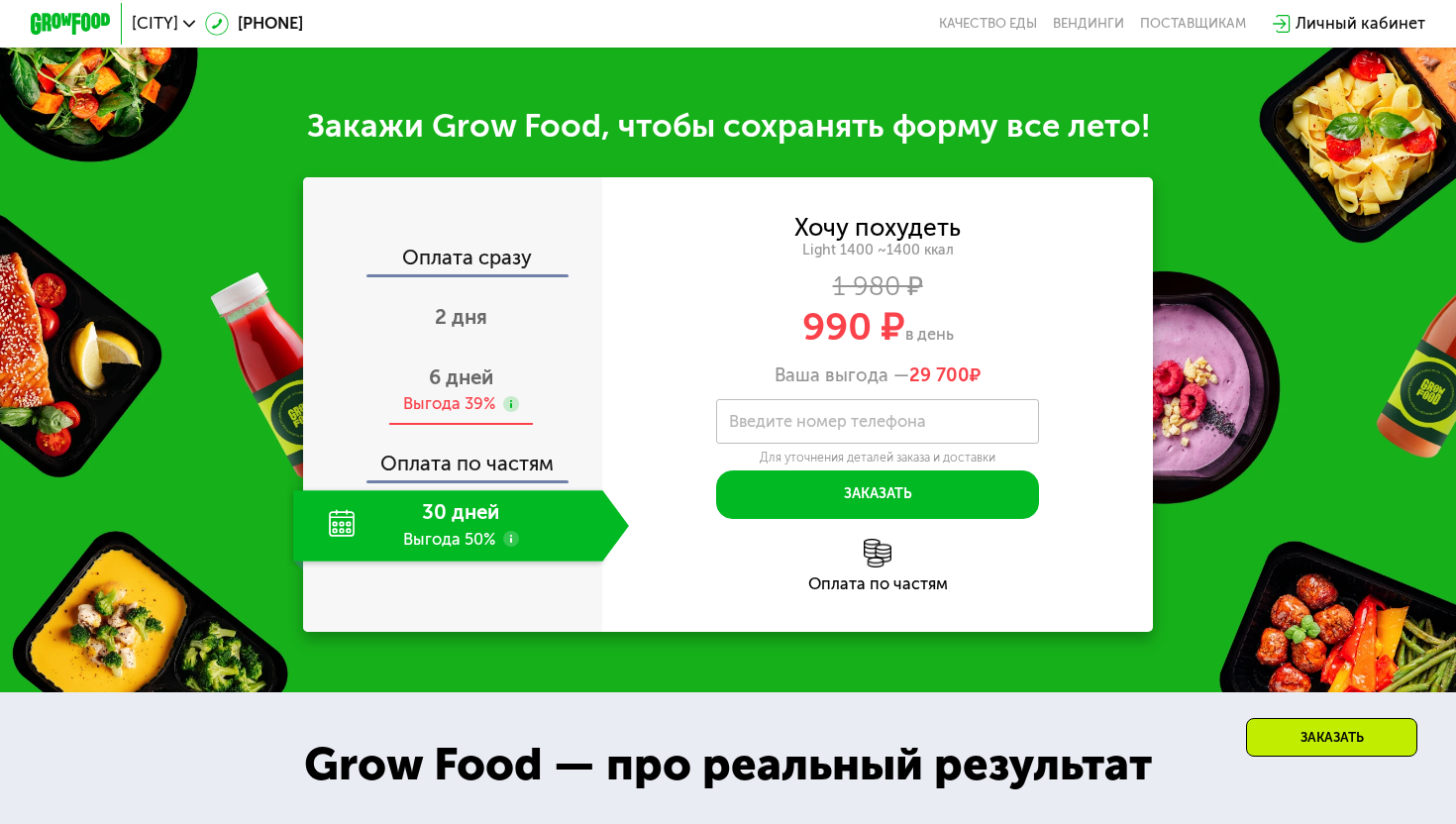 click on "Выгода 39%" at bounding box center (449, 404) 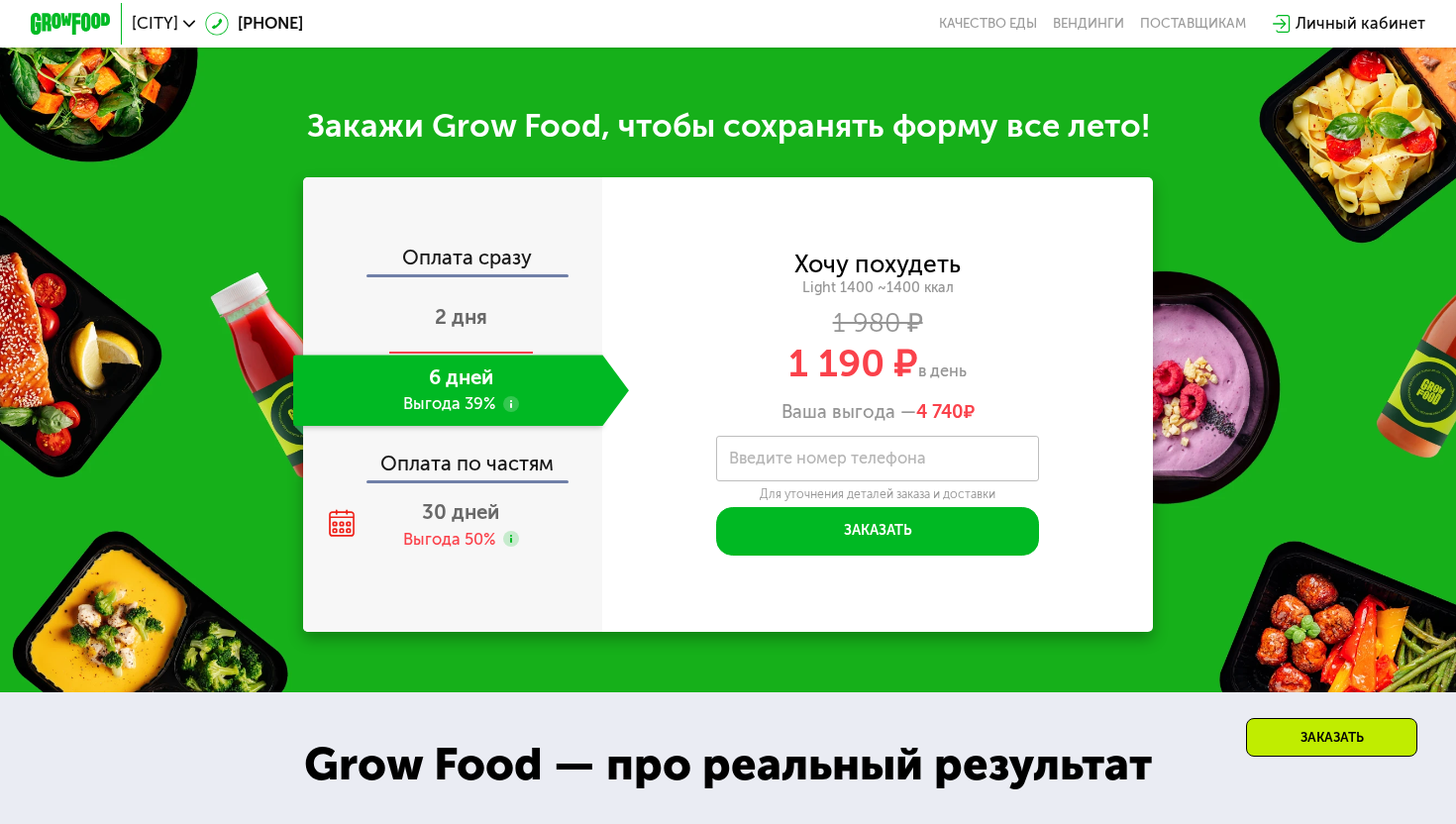 click on "2 дня" at bounding box center (461, 317) 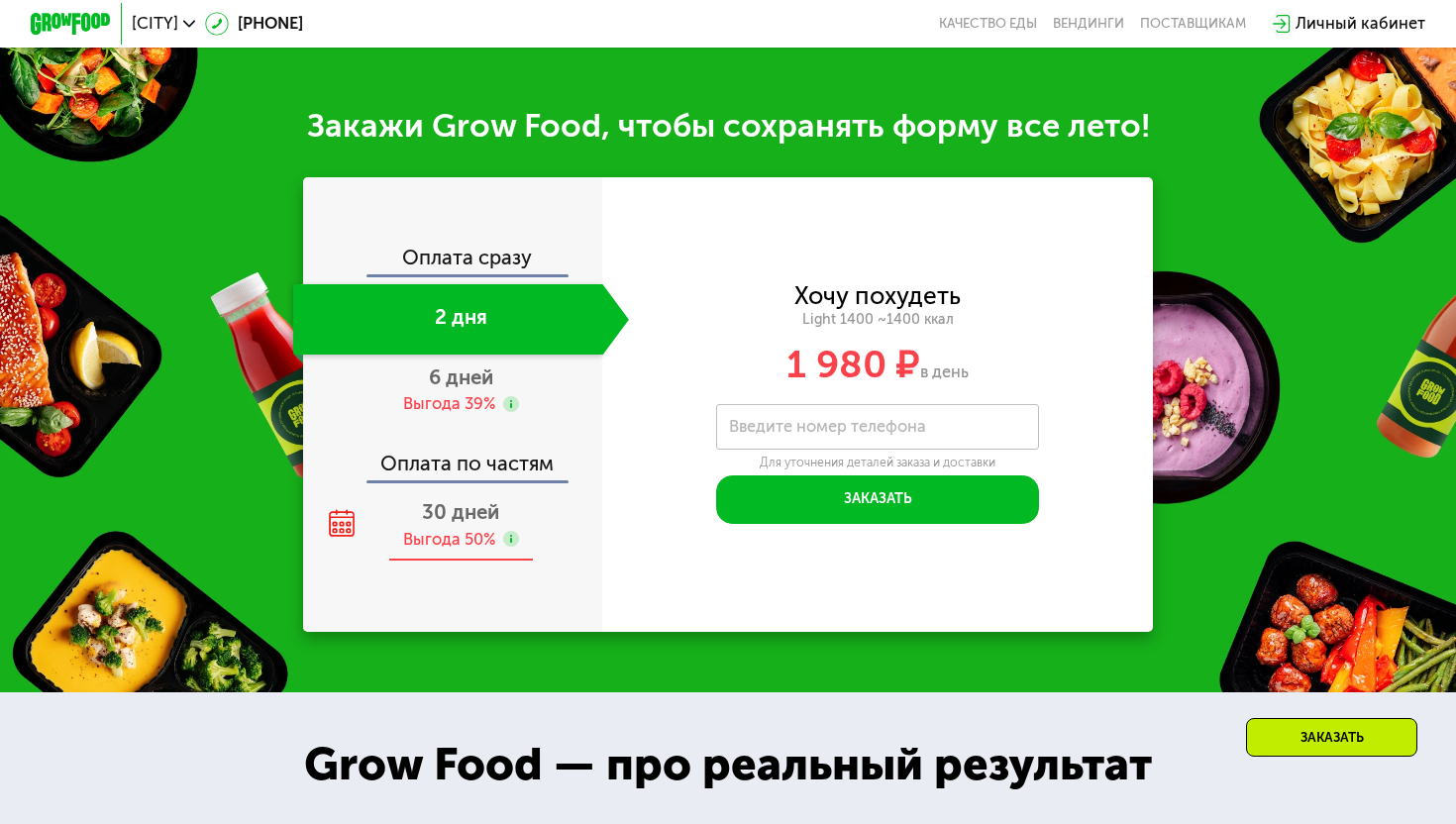 click 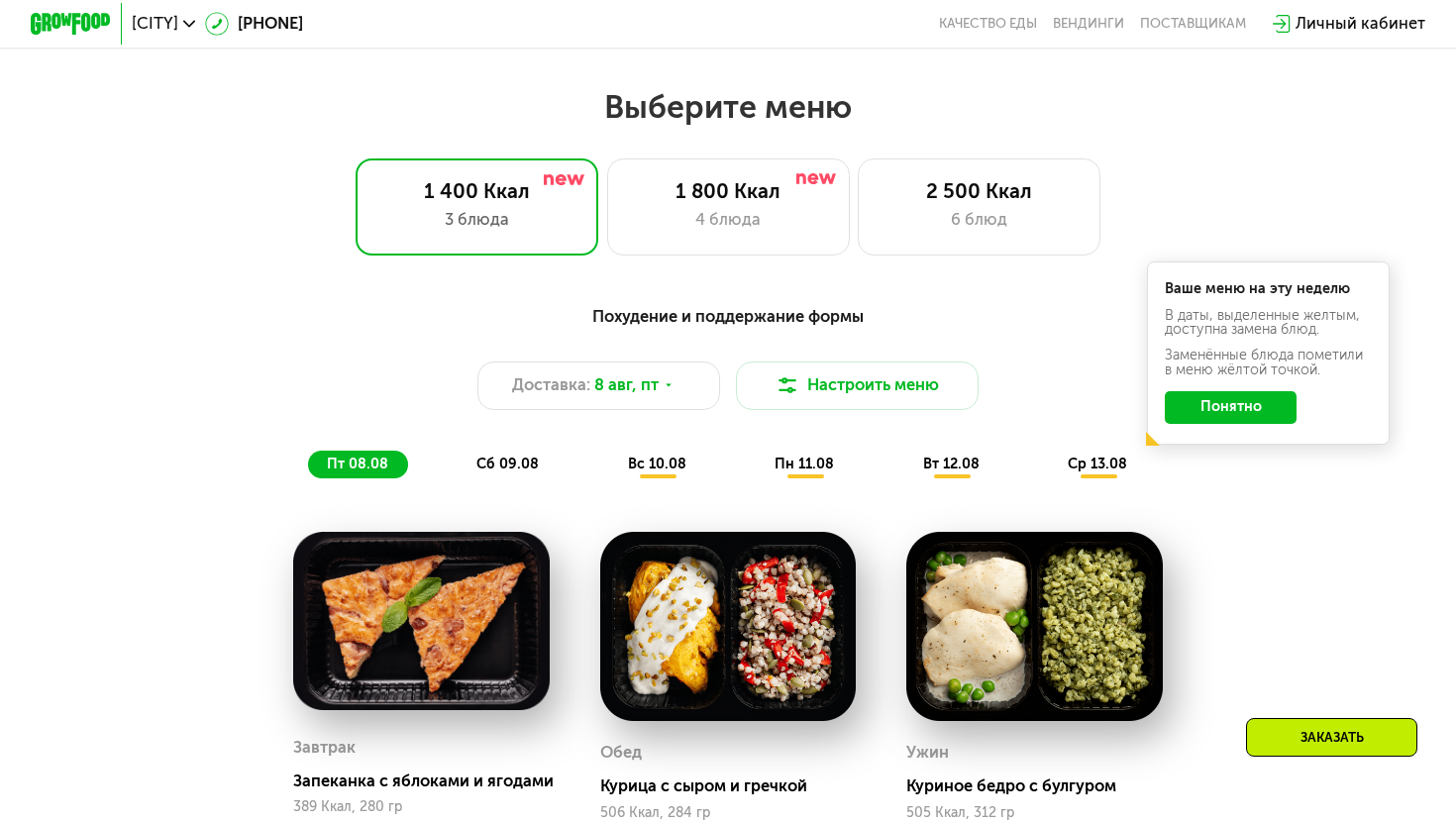 scroll, scrollTop: 779, scrollLeft: 0, axis: vertical 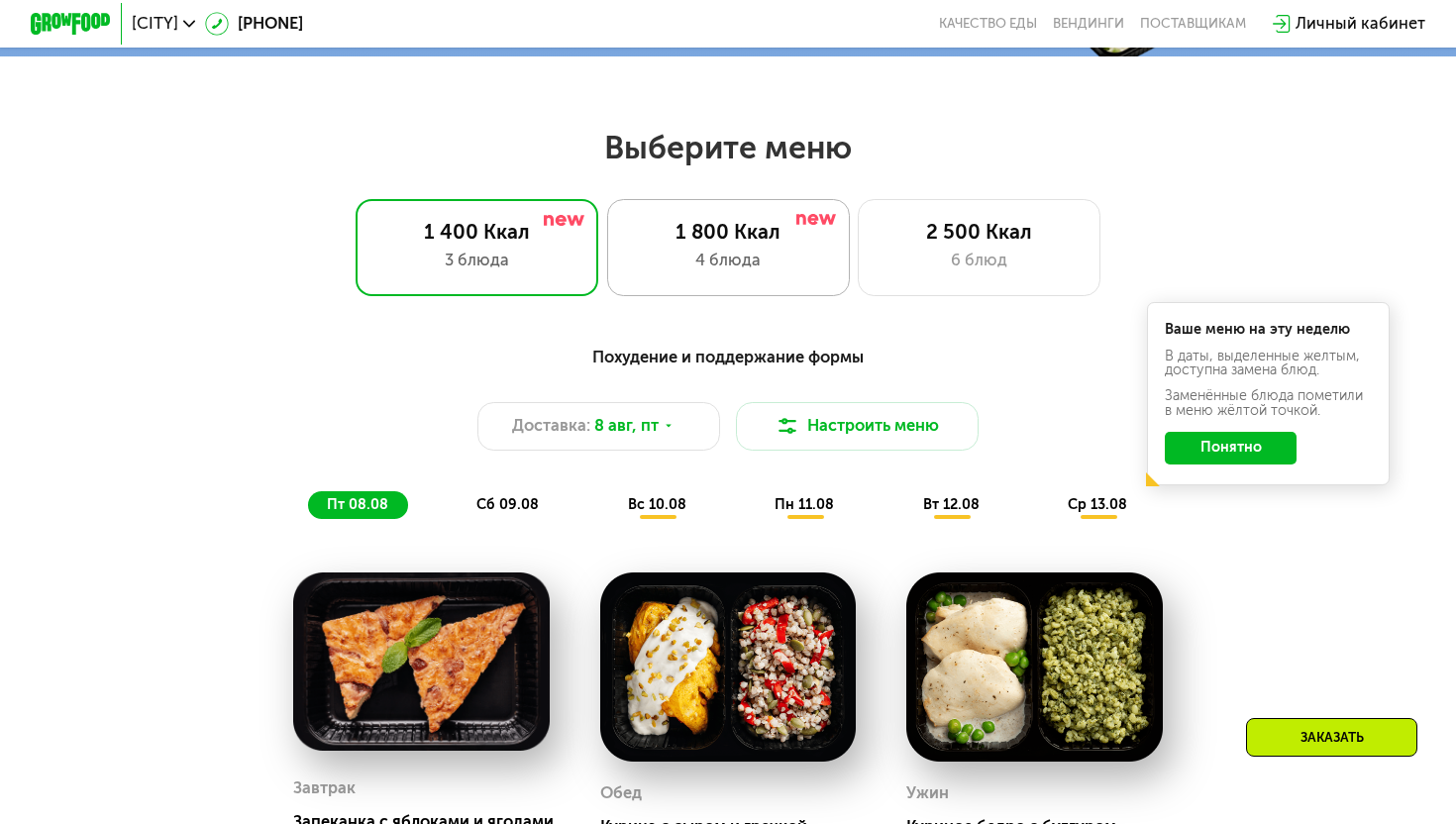 click on "1 800 Ккал 4 блюда" 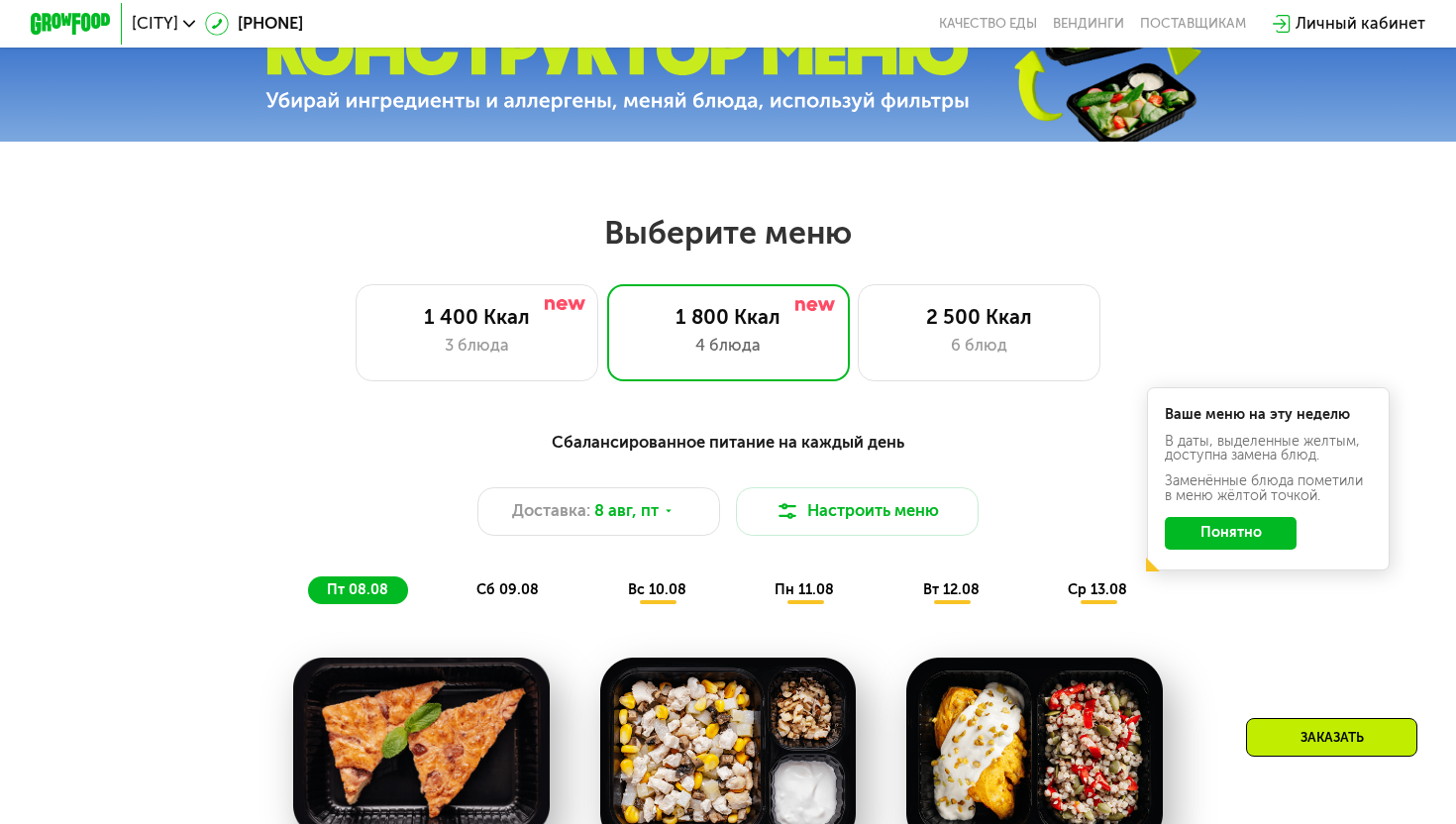 scroll, scrollTop: 717, scrollLeft: 0, axis: vertical 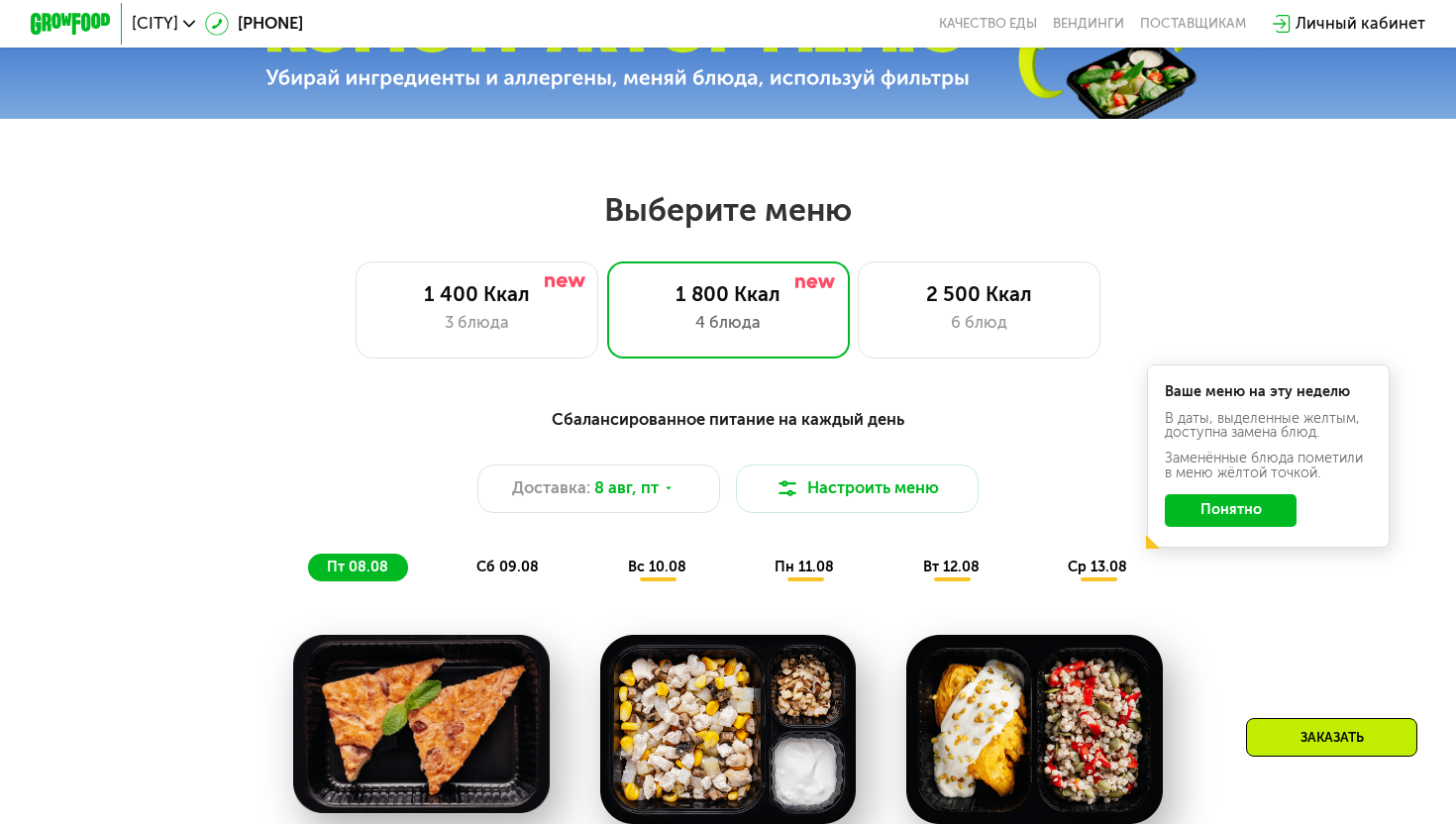 click on "Понятно" 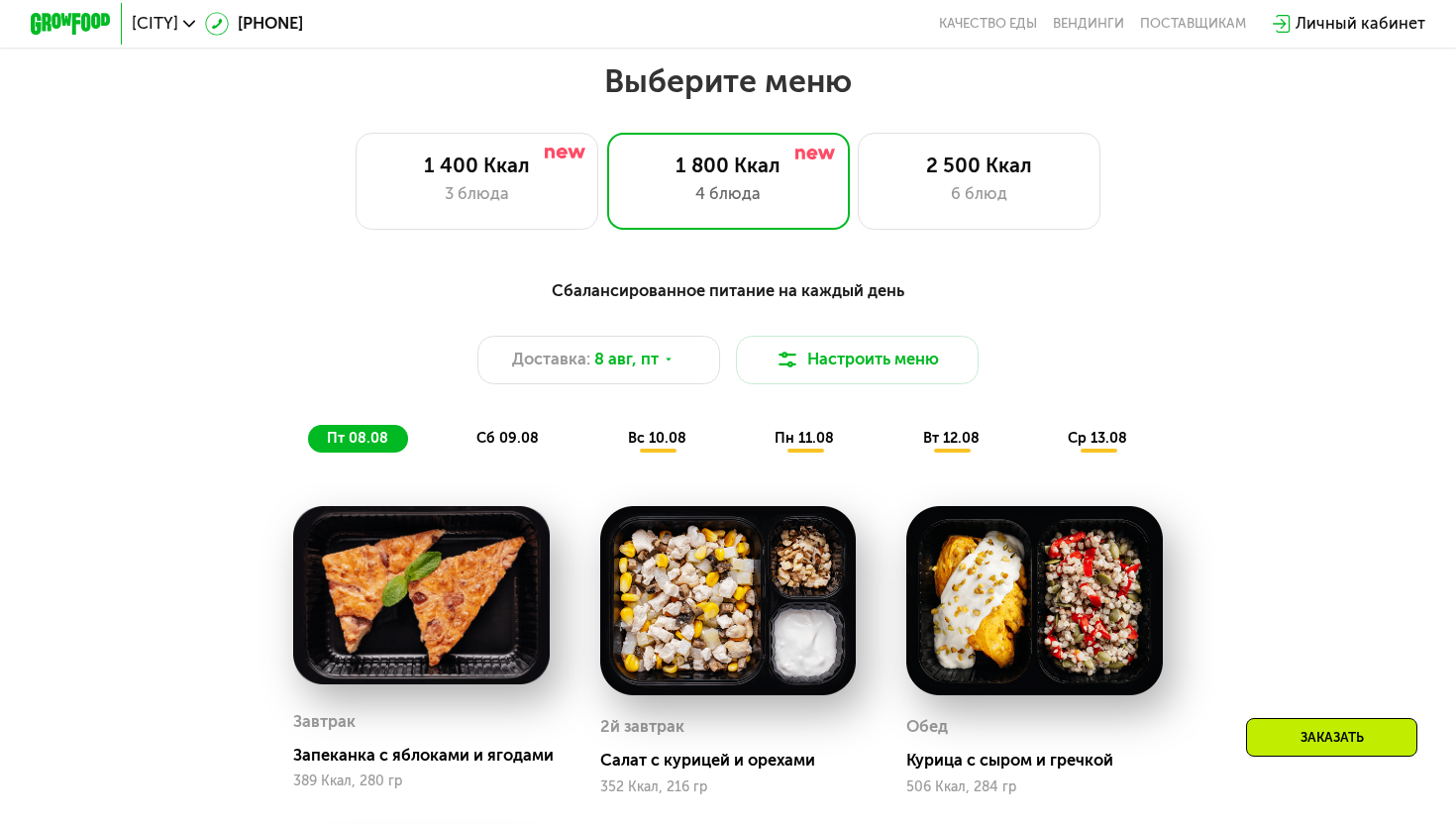 scroll, scrollTop: 856, scrollLeft: 0, axis: vertical 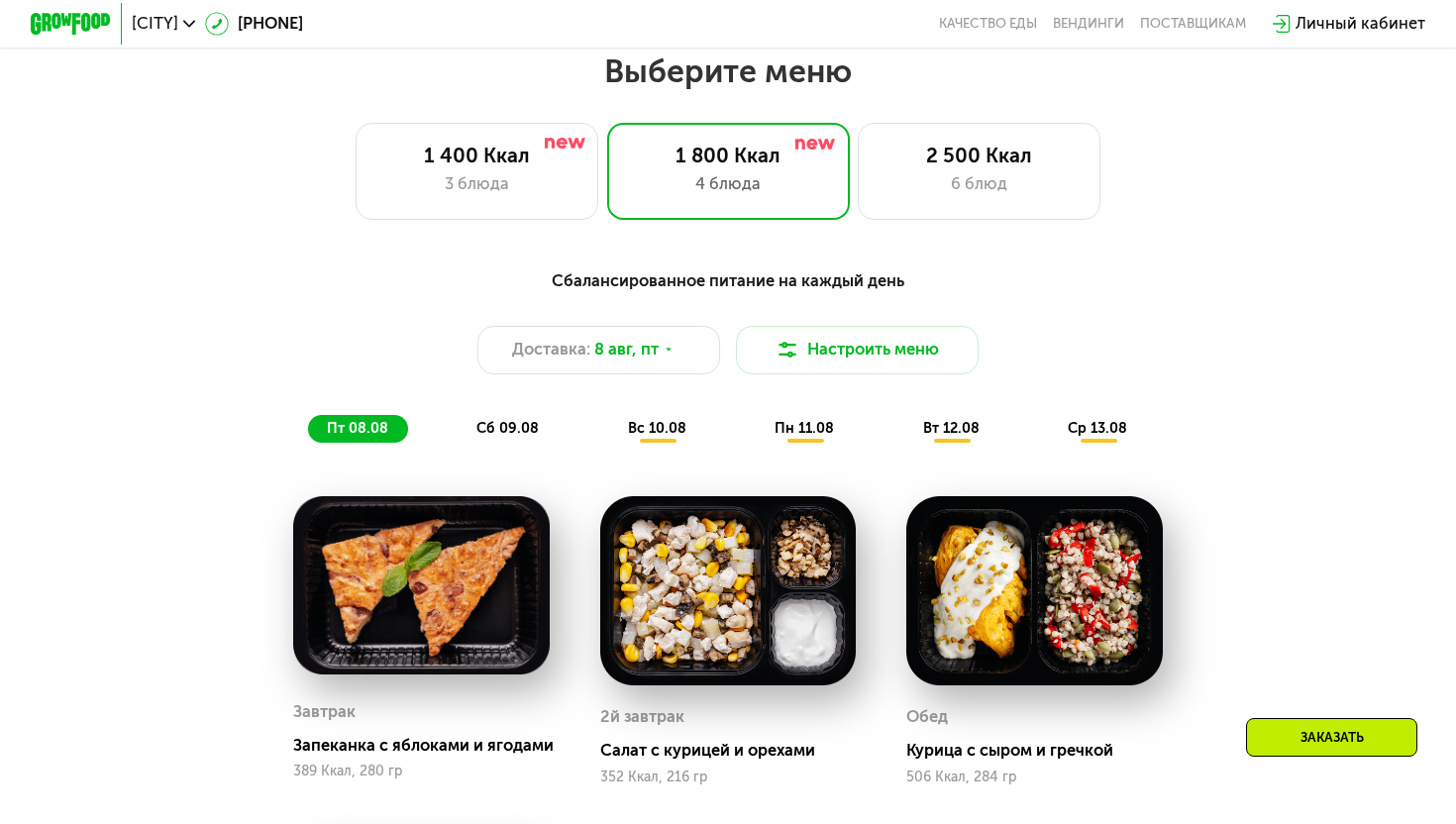 click on "сб 09.08" at bounding box center (507, 428) 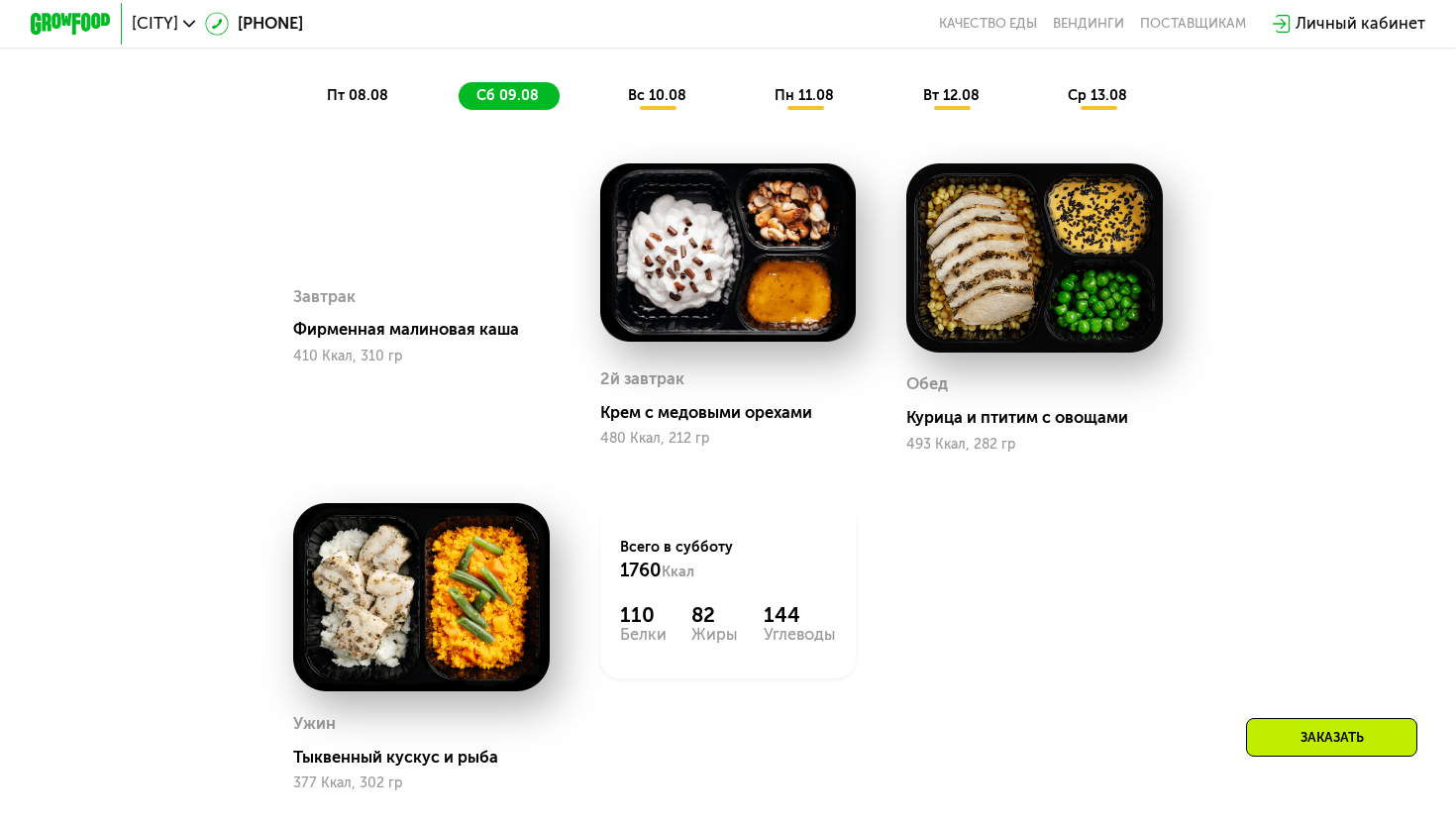 scroll, scrollTop: 1189, scrollLeft: 0, axis: vertical 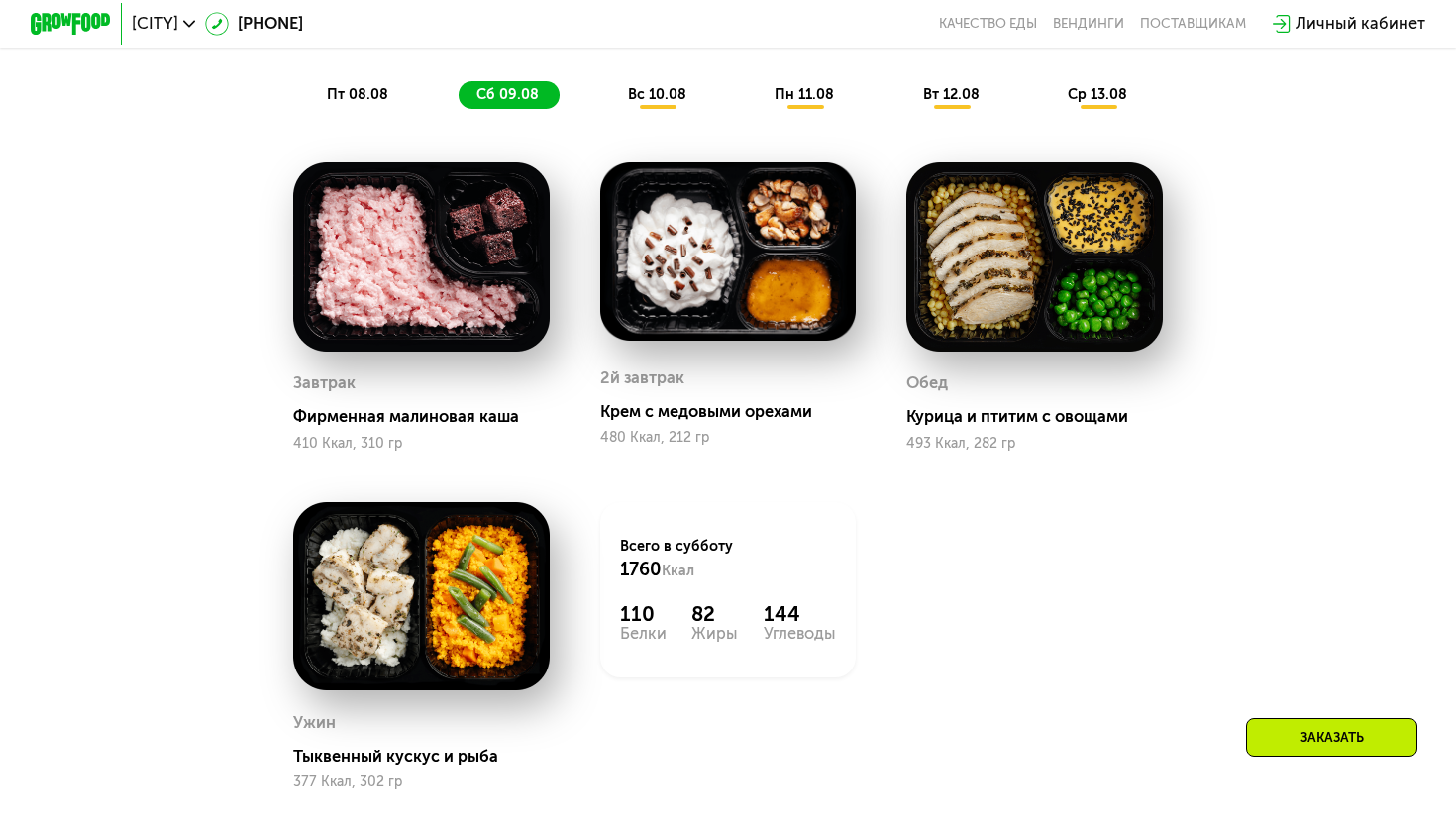 click on "вс 10.08" at bounding box center (657, 94) 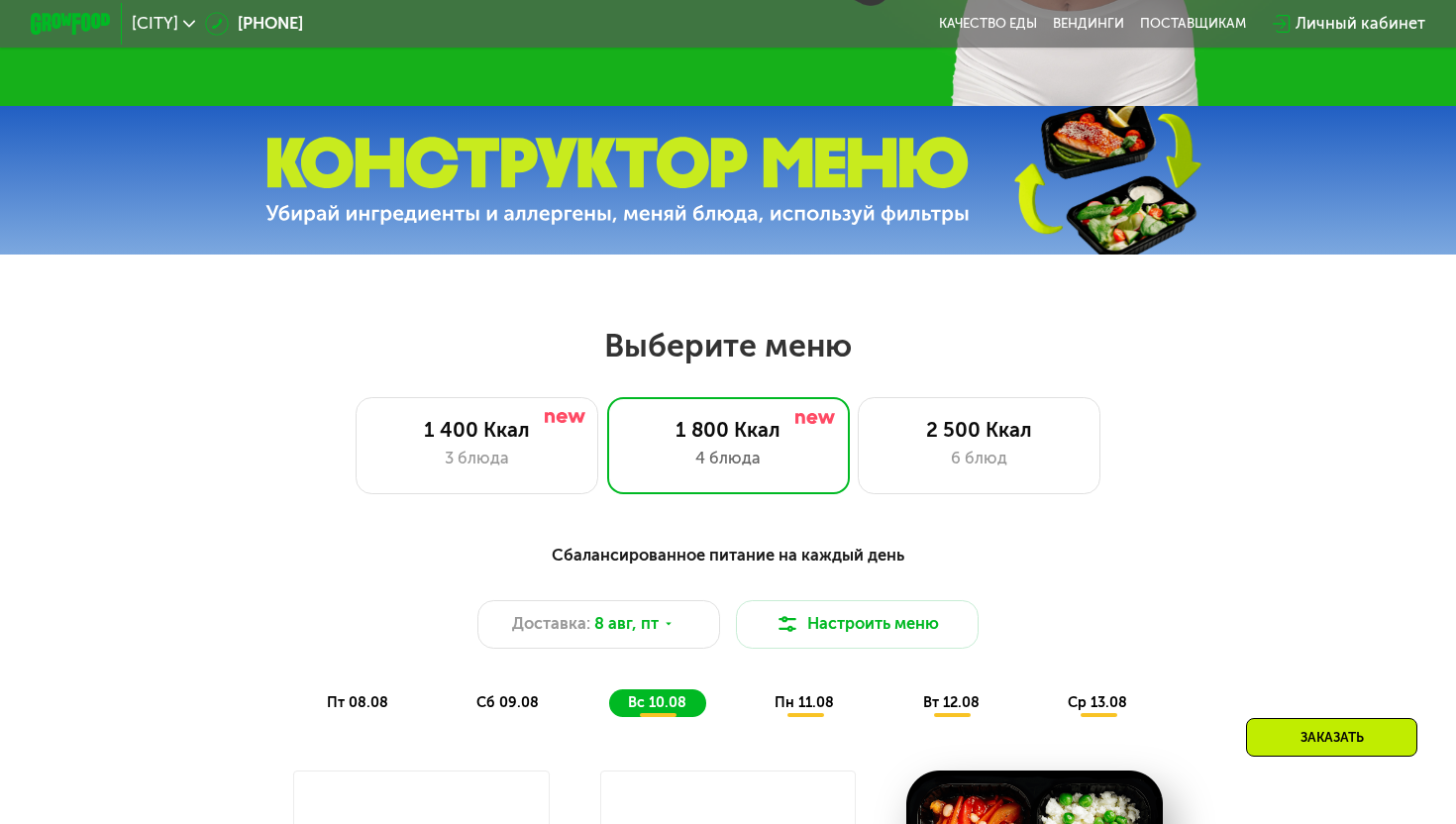 scroll, scrollTop: 705, scrollLeft: 0, axis: vertical 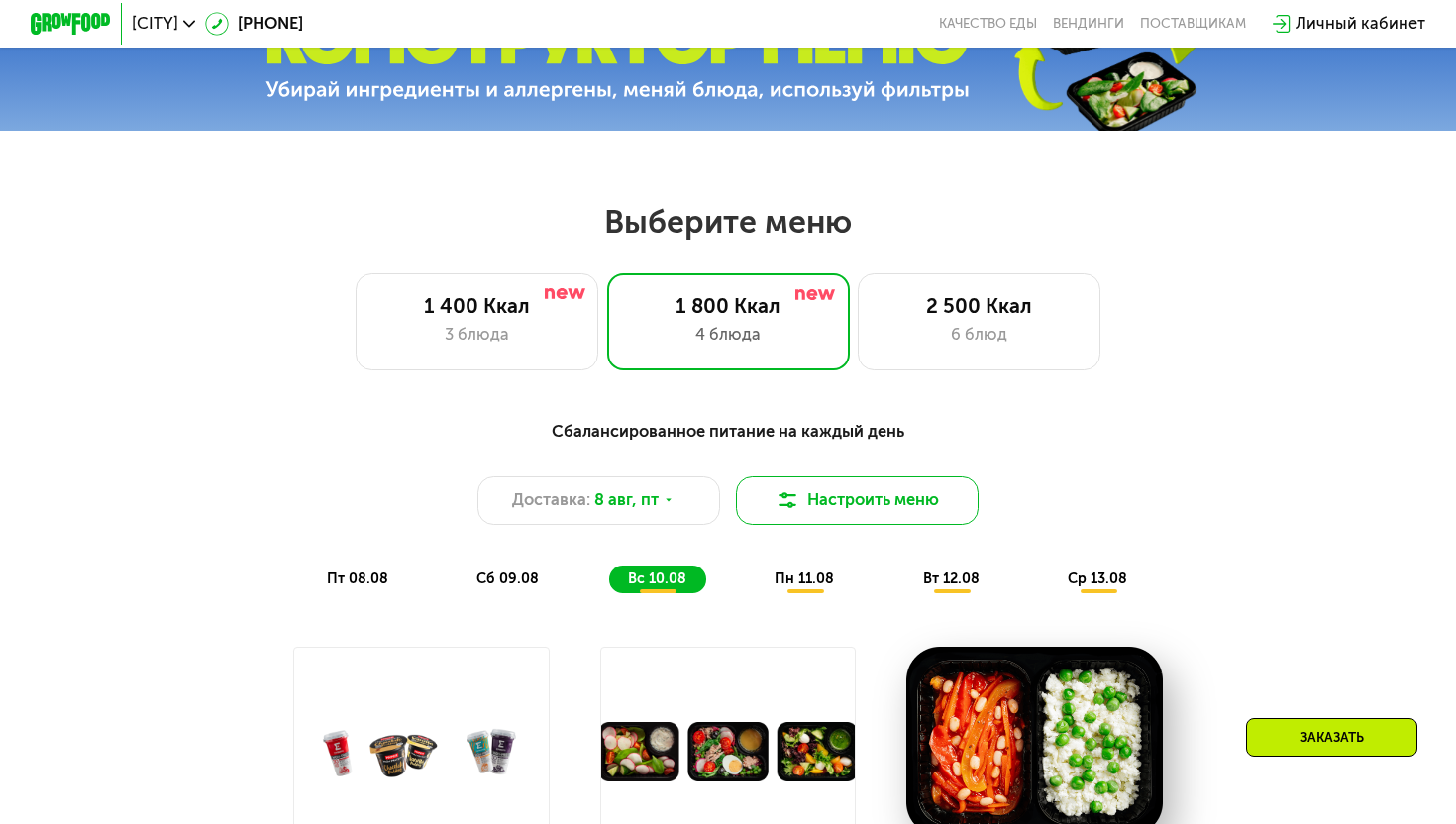 click on "Настроить меню" at bounding box center (857, 500) 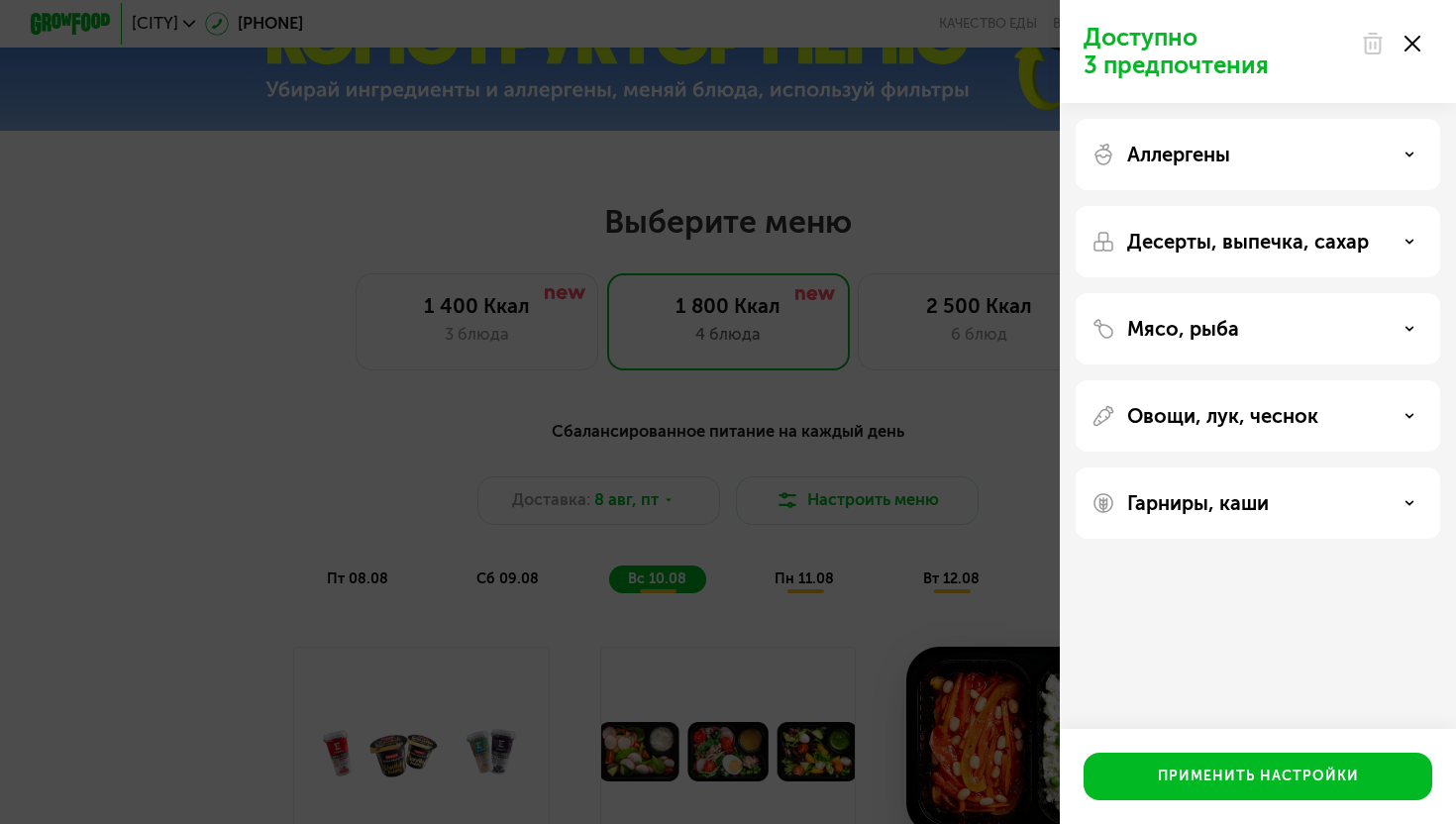 click 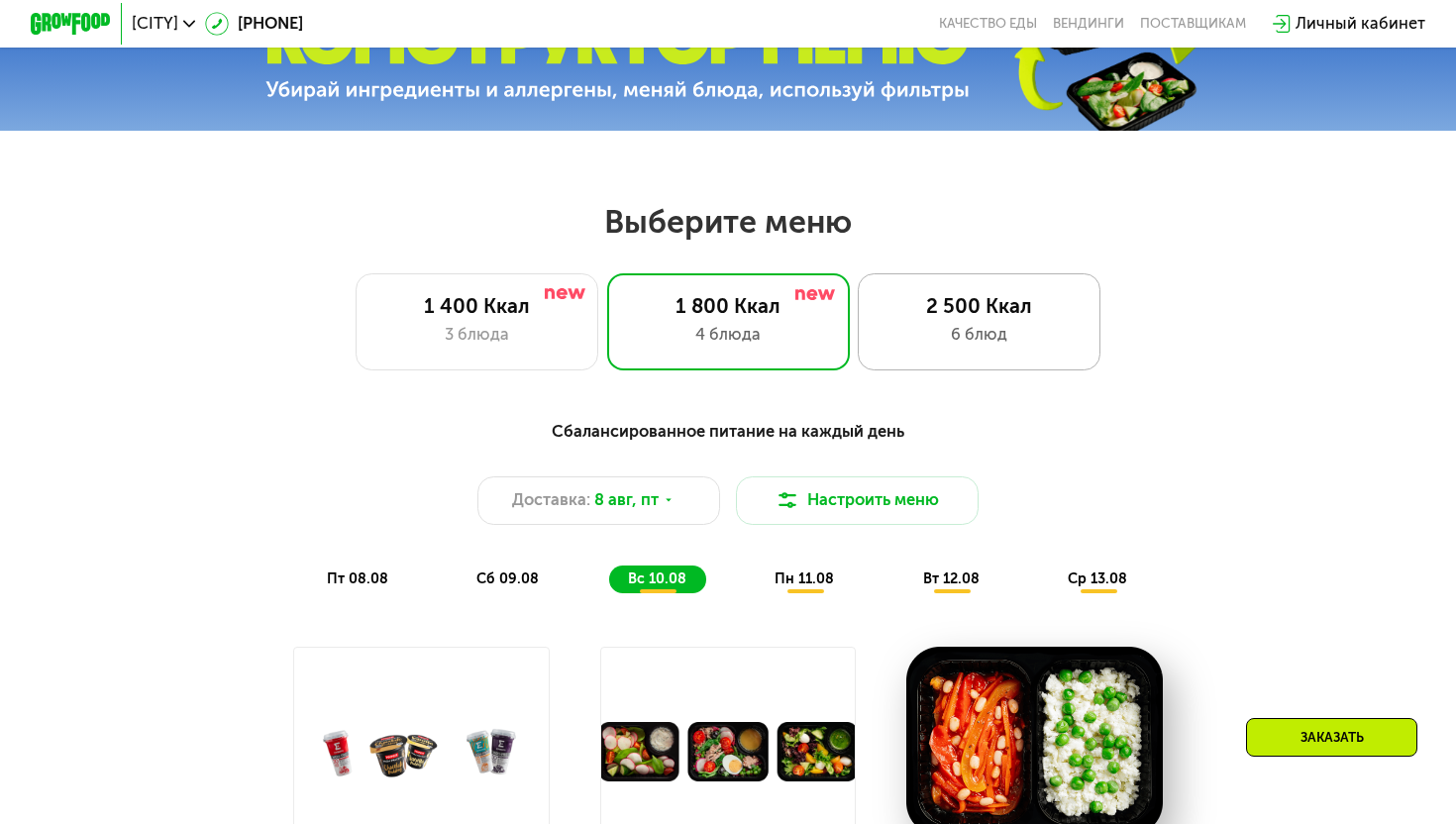 click on "2 500 Ккал 6 блюд" 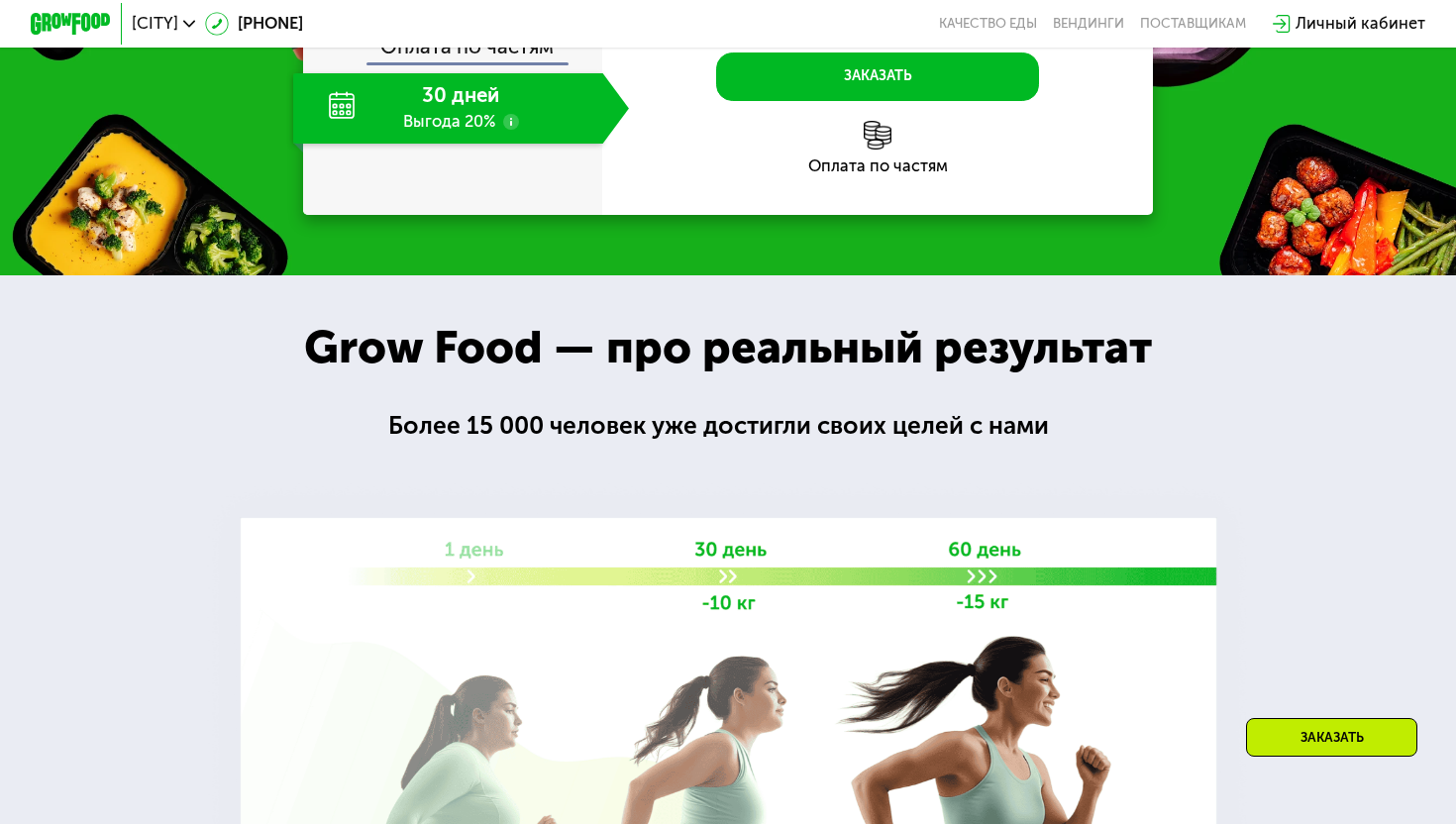 scroll, scrollTop: 2360, scrollLeft: 0, axis: vertical 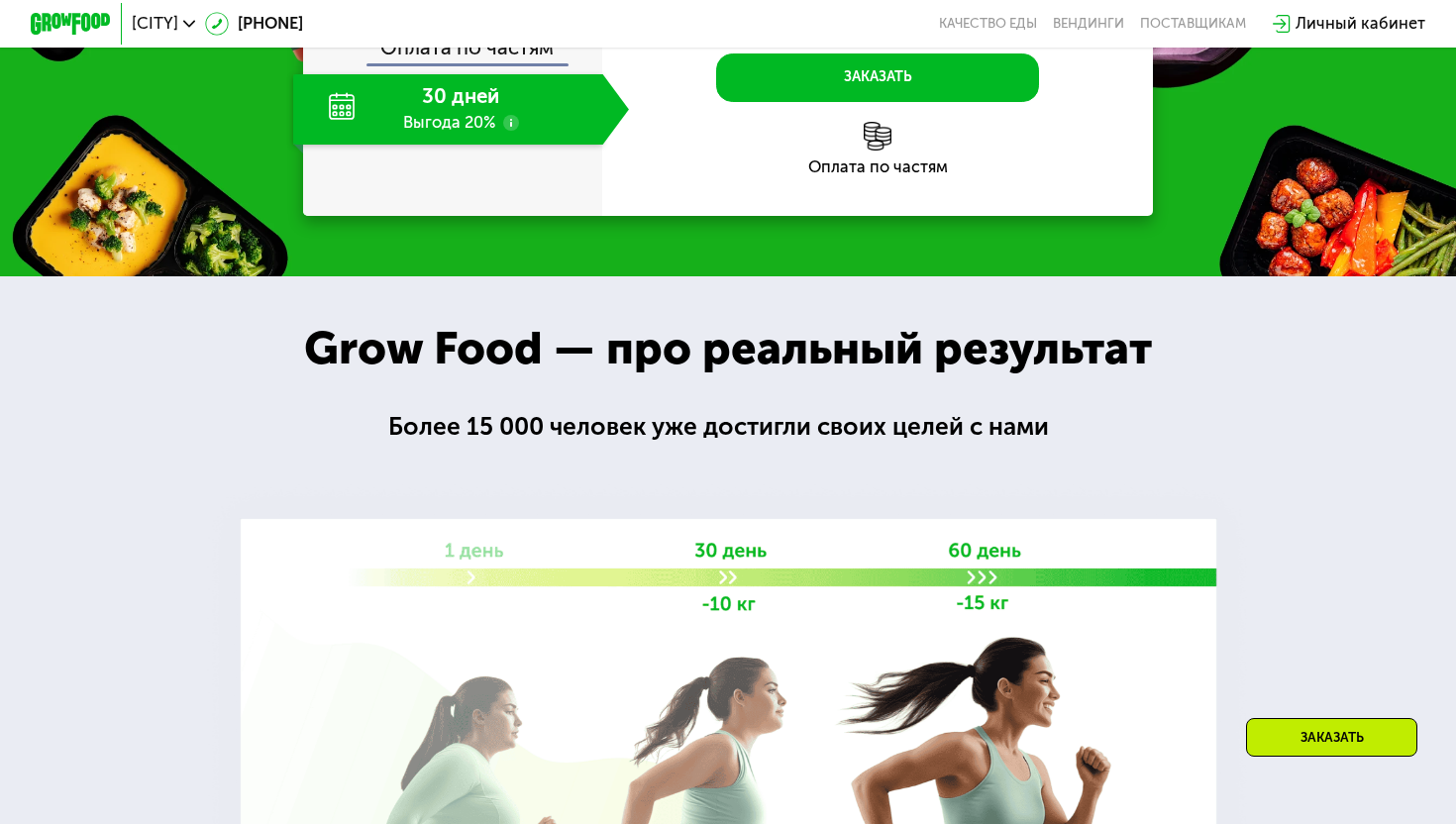click on "Выгода 10%" at bounding box center (449, -12) 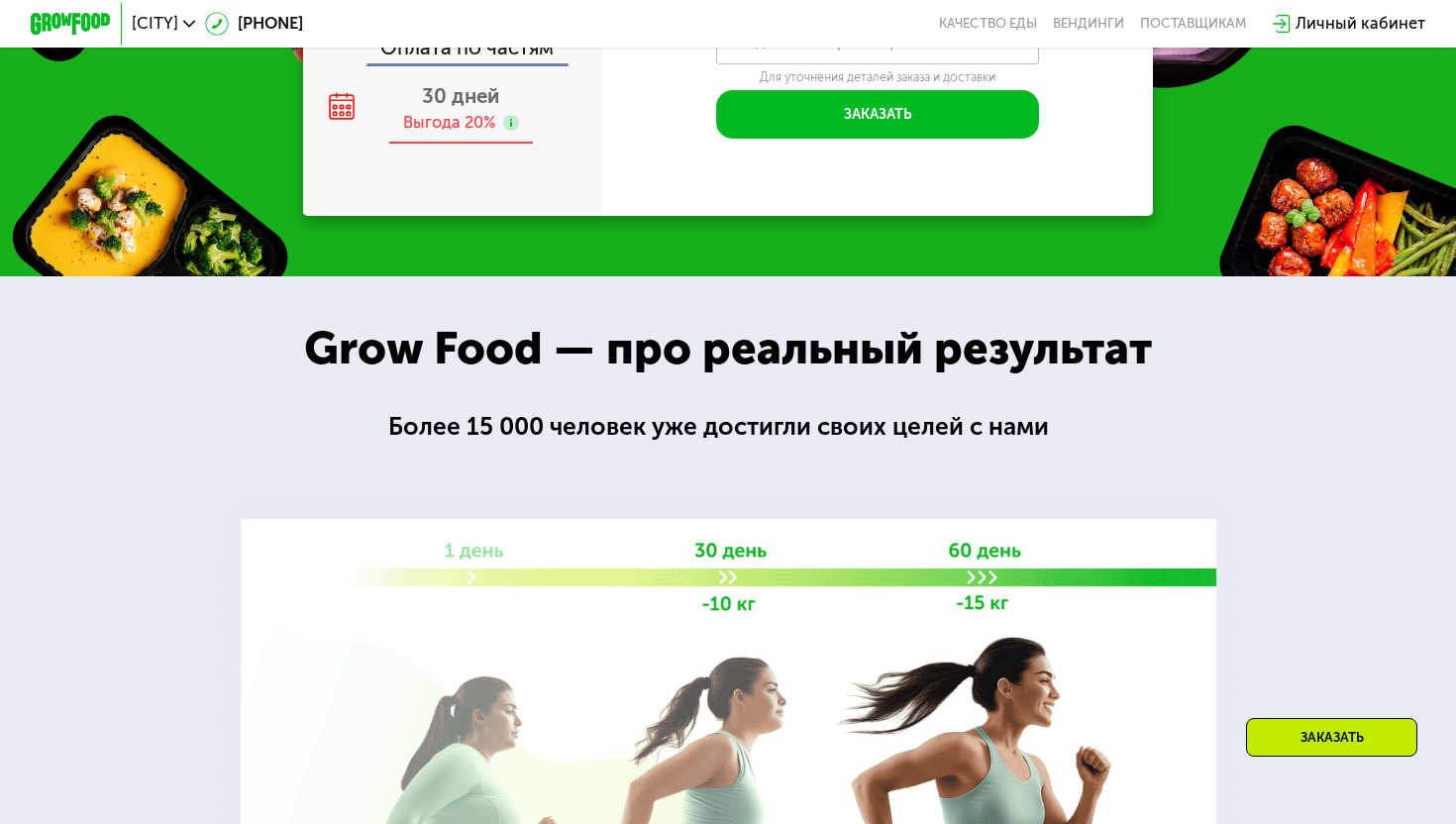click on "30 дней" at bounding box center [461, 96] 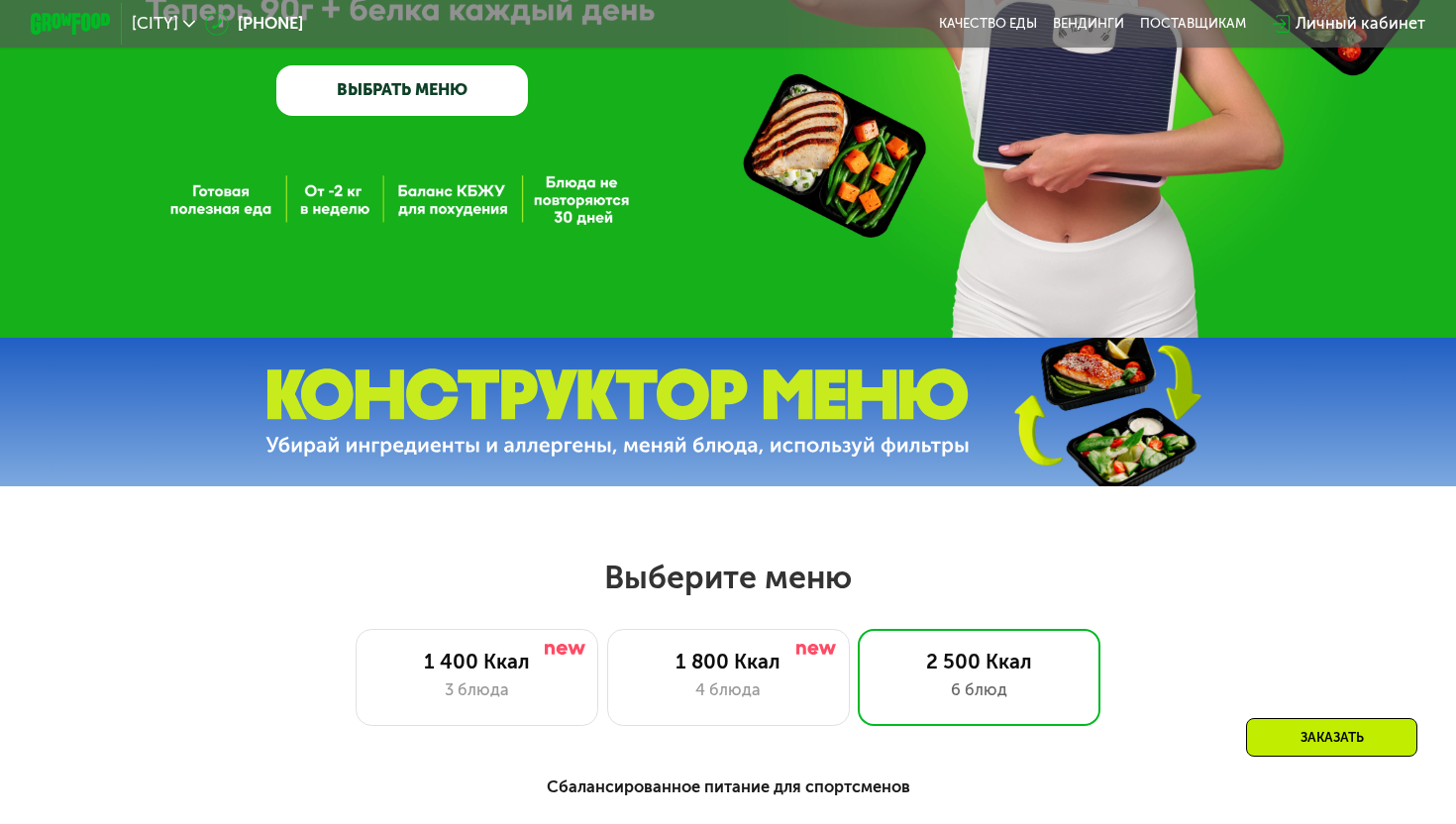 scroll, scrollTop: 400, scrollLeft: 0, axis: vertical 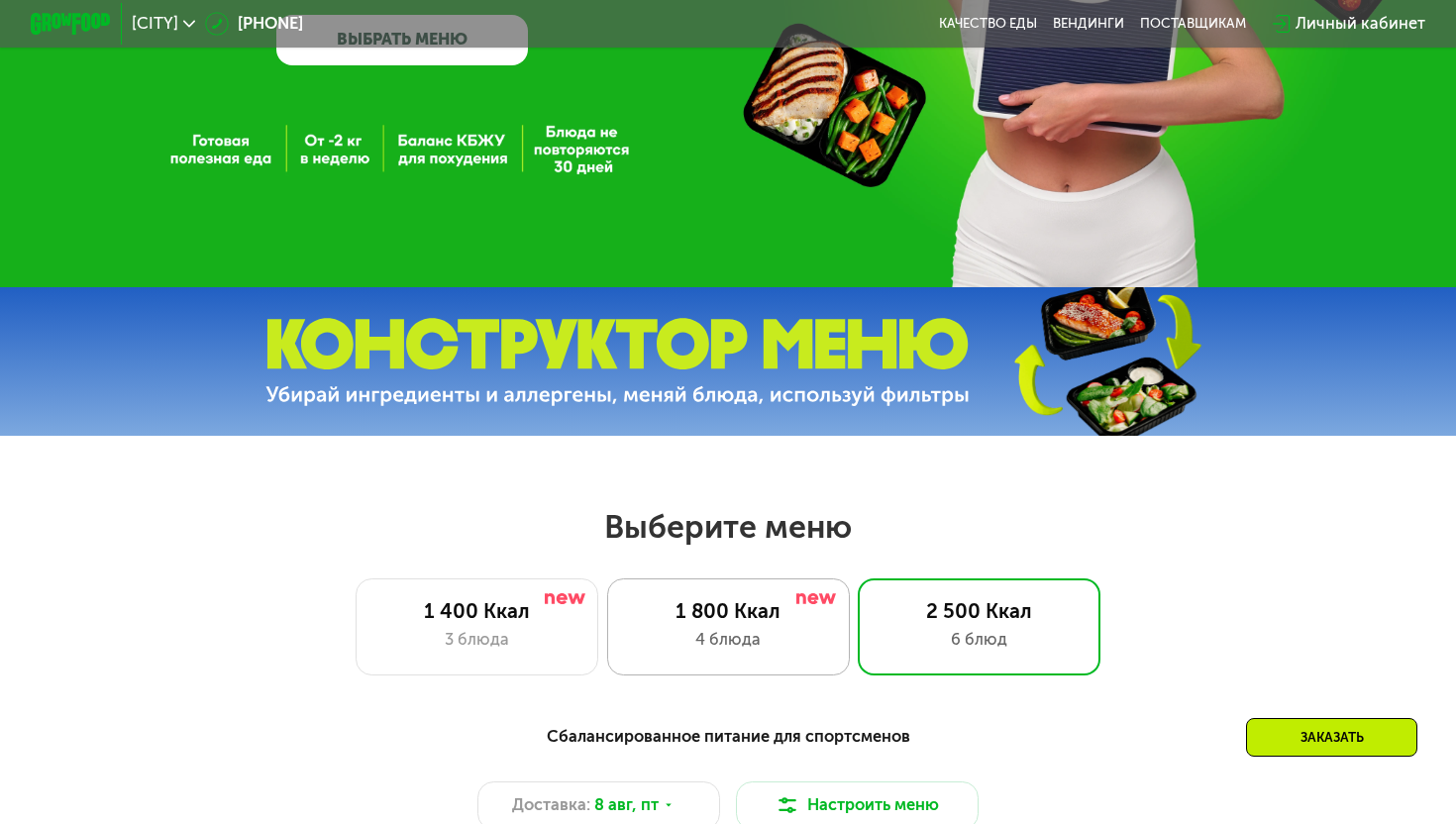 click on "4 блюда" at bounding box center (728, 640) 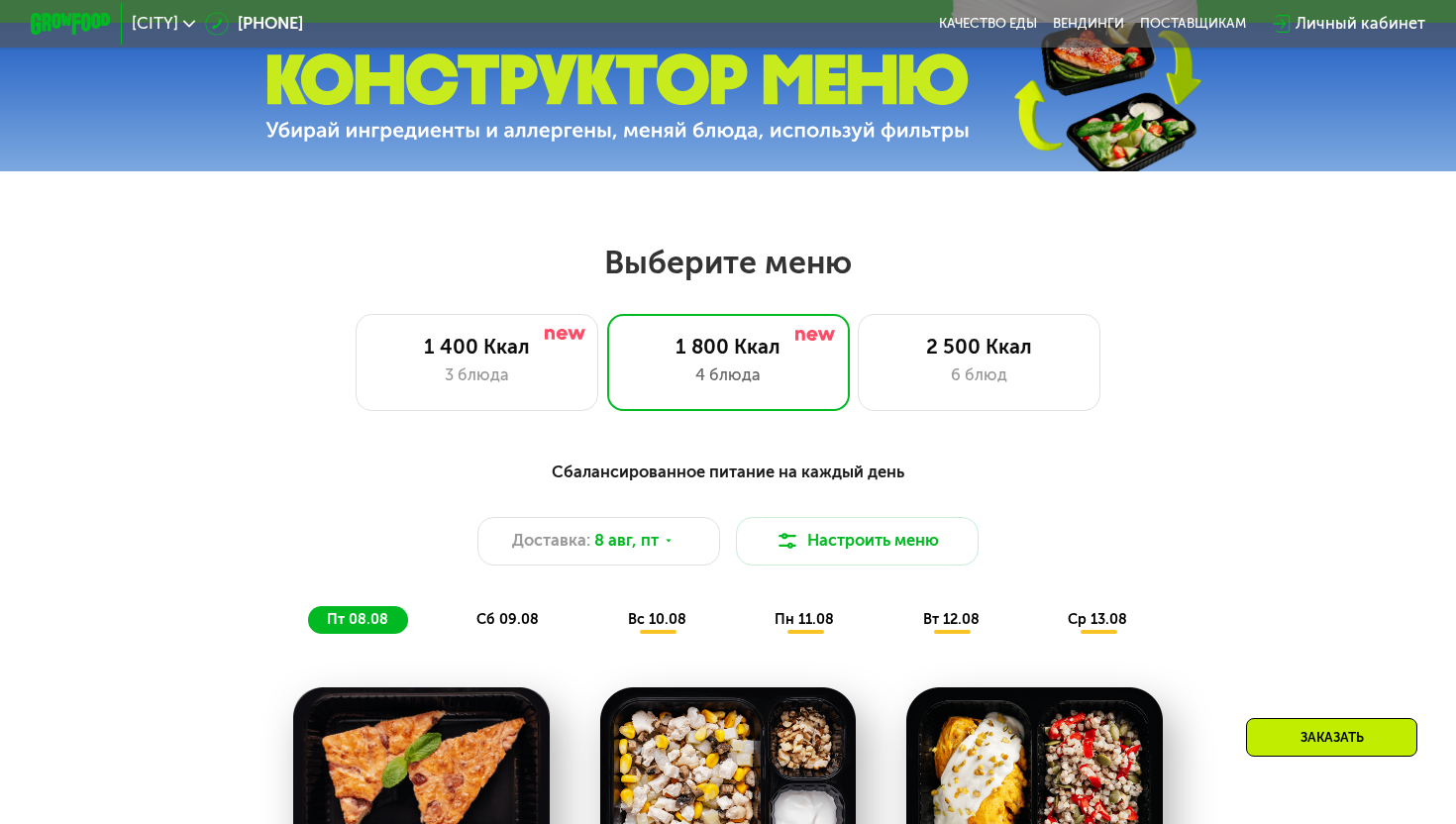scroll, scrollTop: 891, scrollLeft: 0, axis: vertical 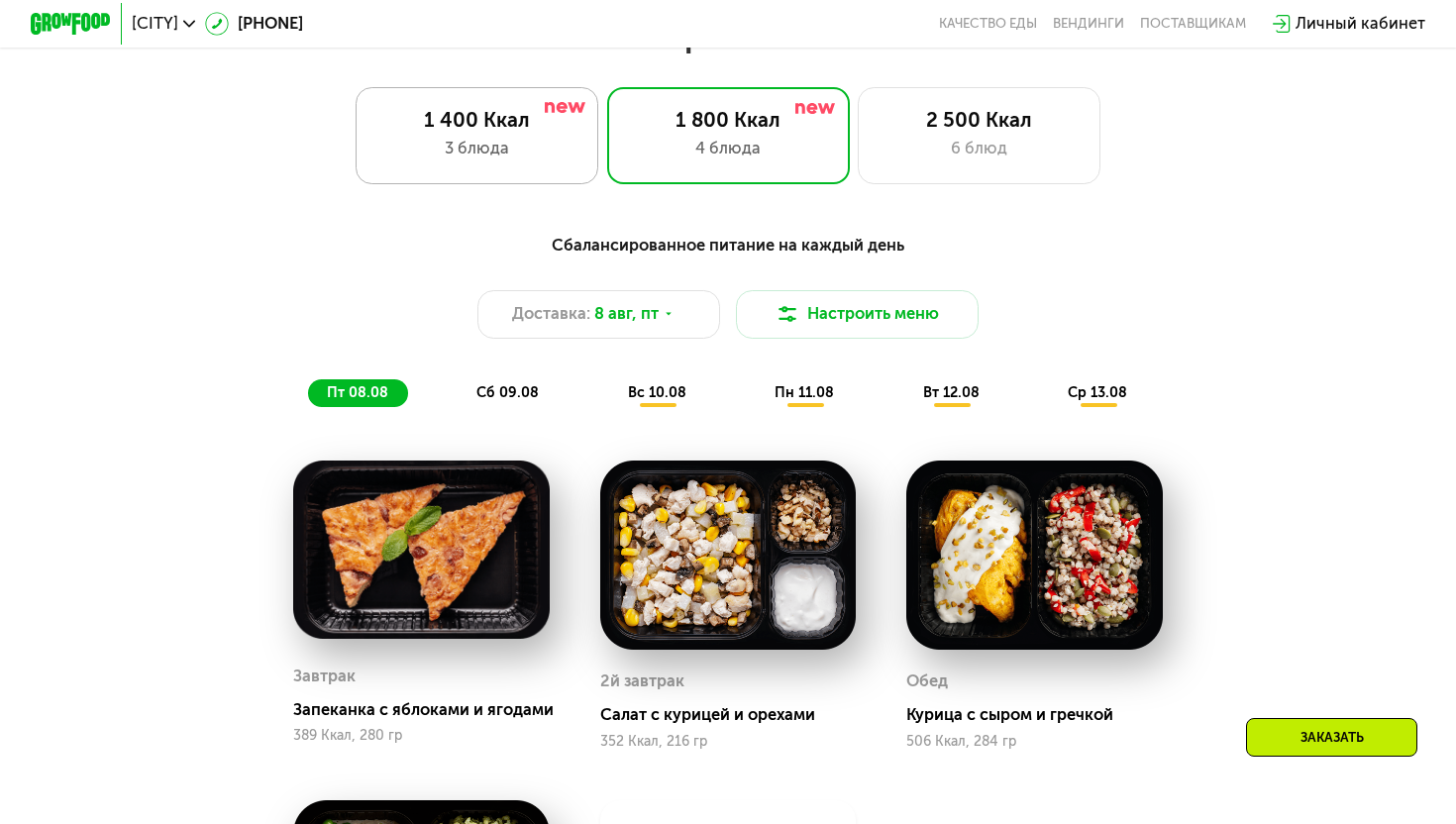 click on "3 блюда" at bounding box center [477, 149] 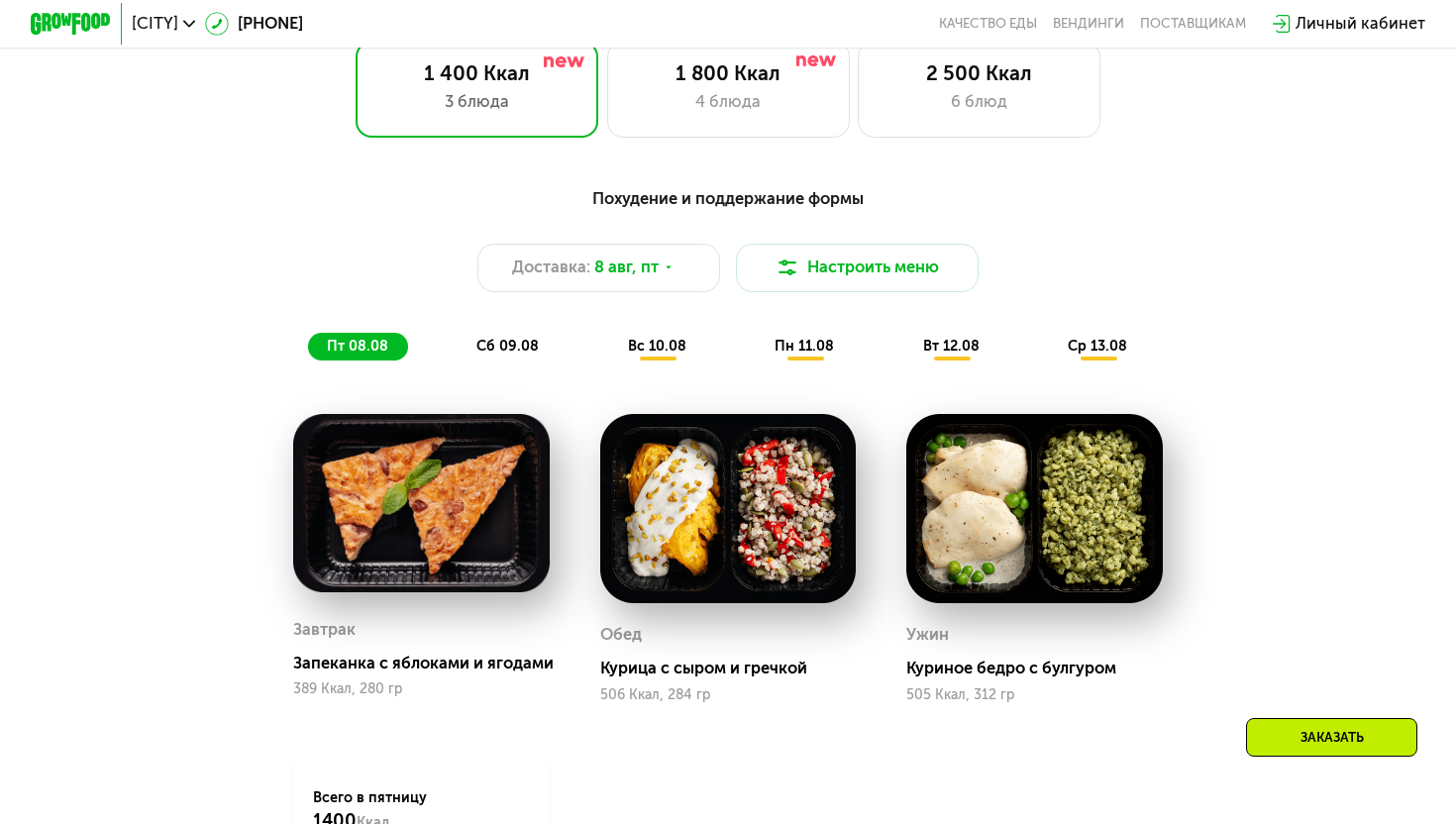 scroll, scrollTop: 944, scrollLeft: 0, axis: vertical 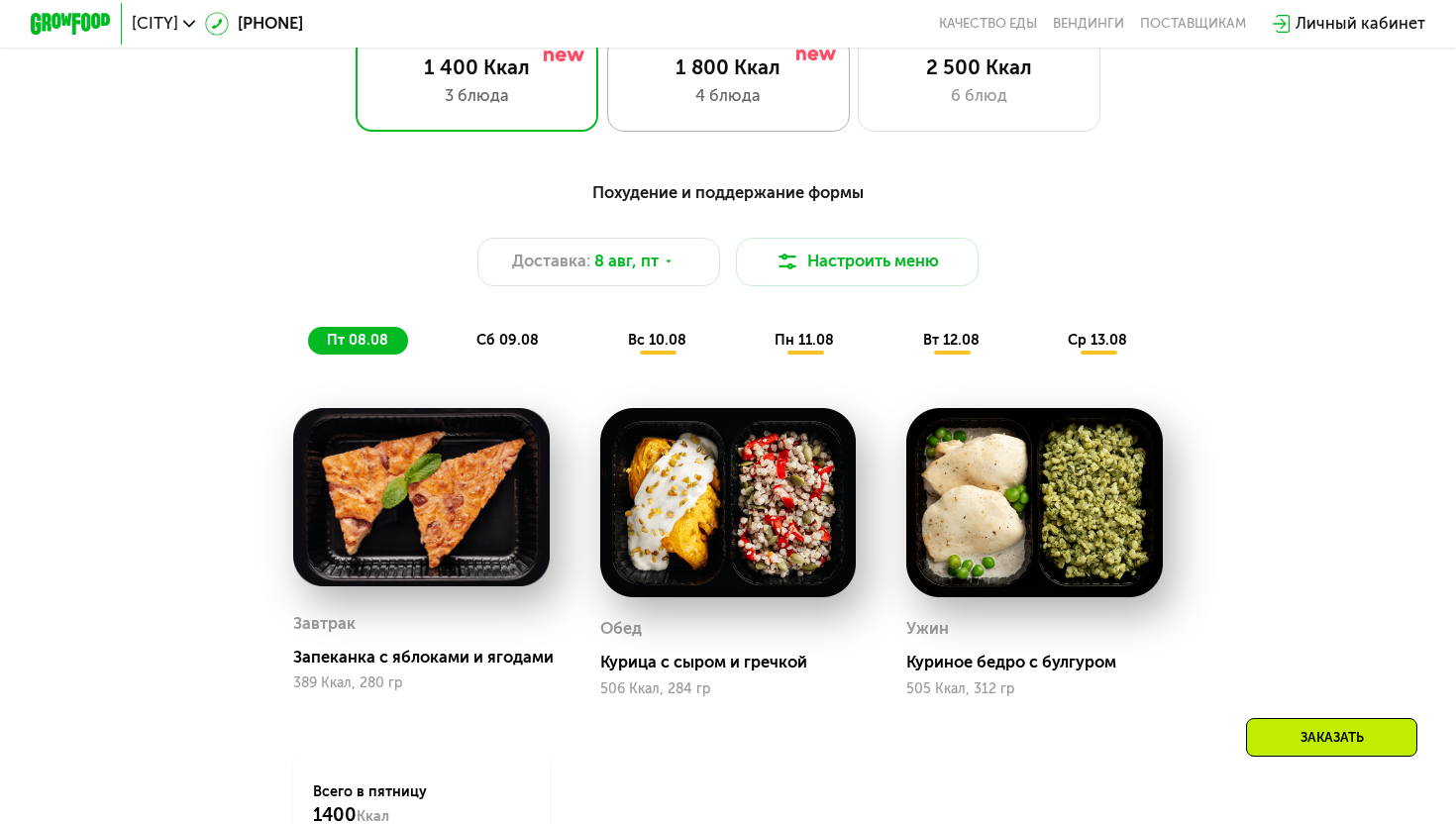 click on "1 800 Ккал 4 блюда" 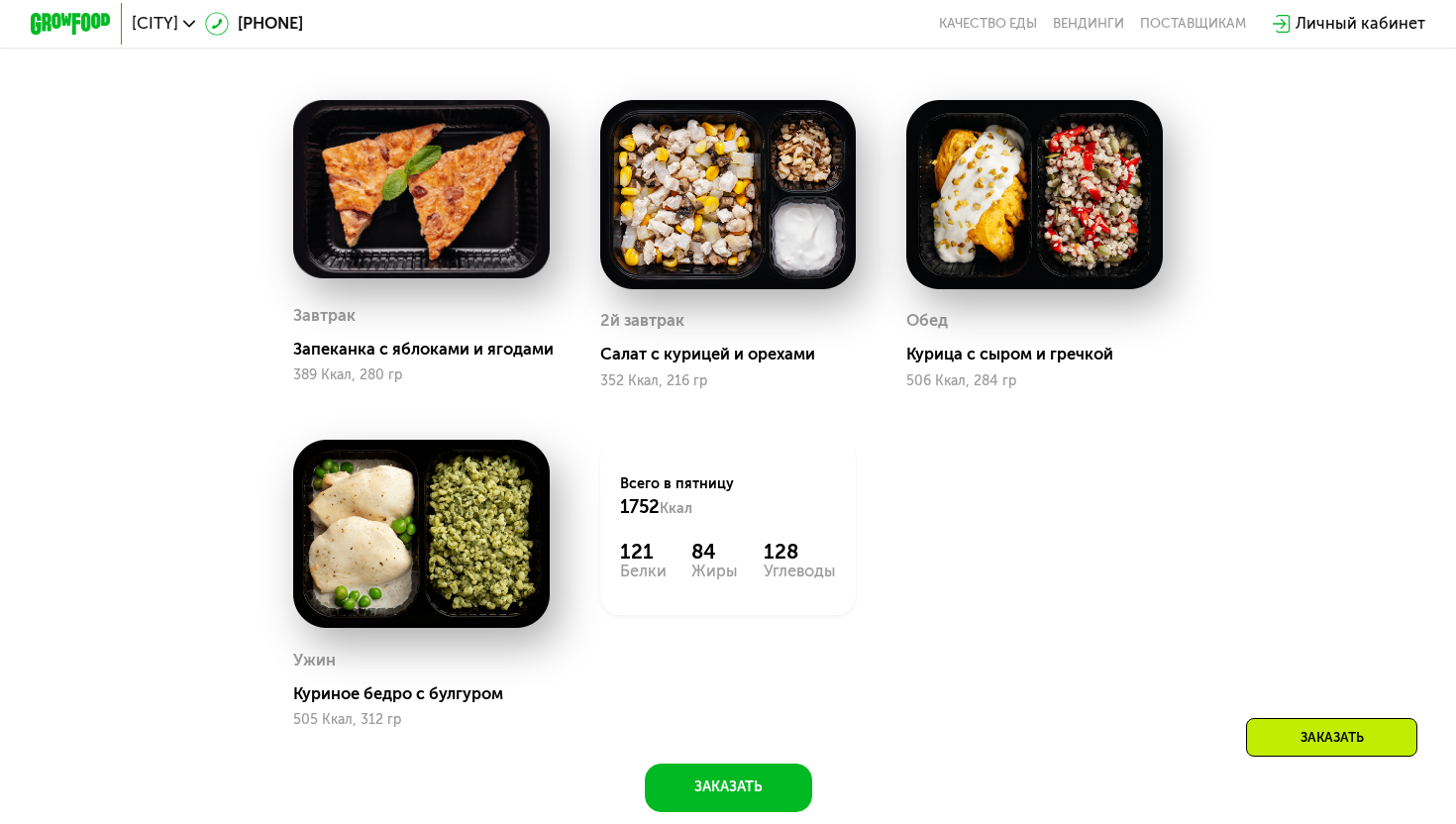scroll, scrollTop: 1279, scrollLeft: 0, axis: vertical 